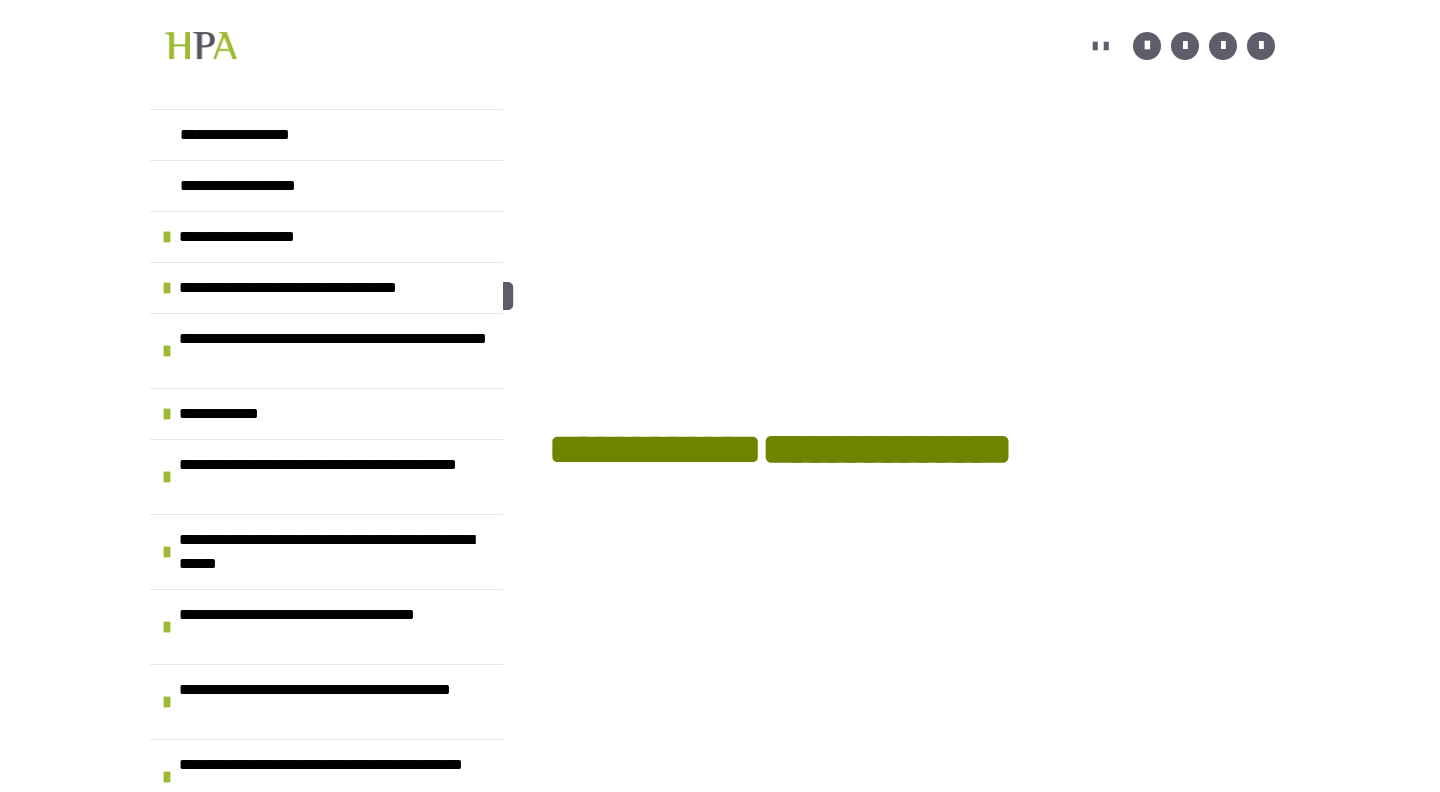 scroll, scrollTop: 361, scrollLeft: 0, axis: vertical 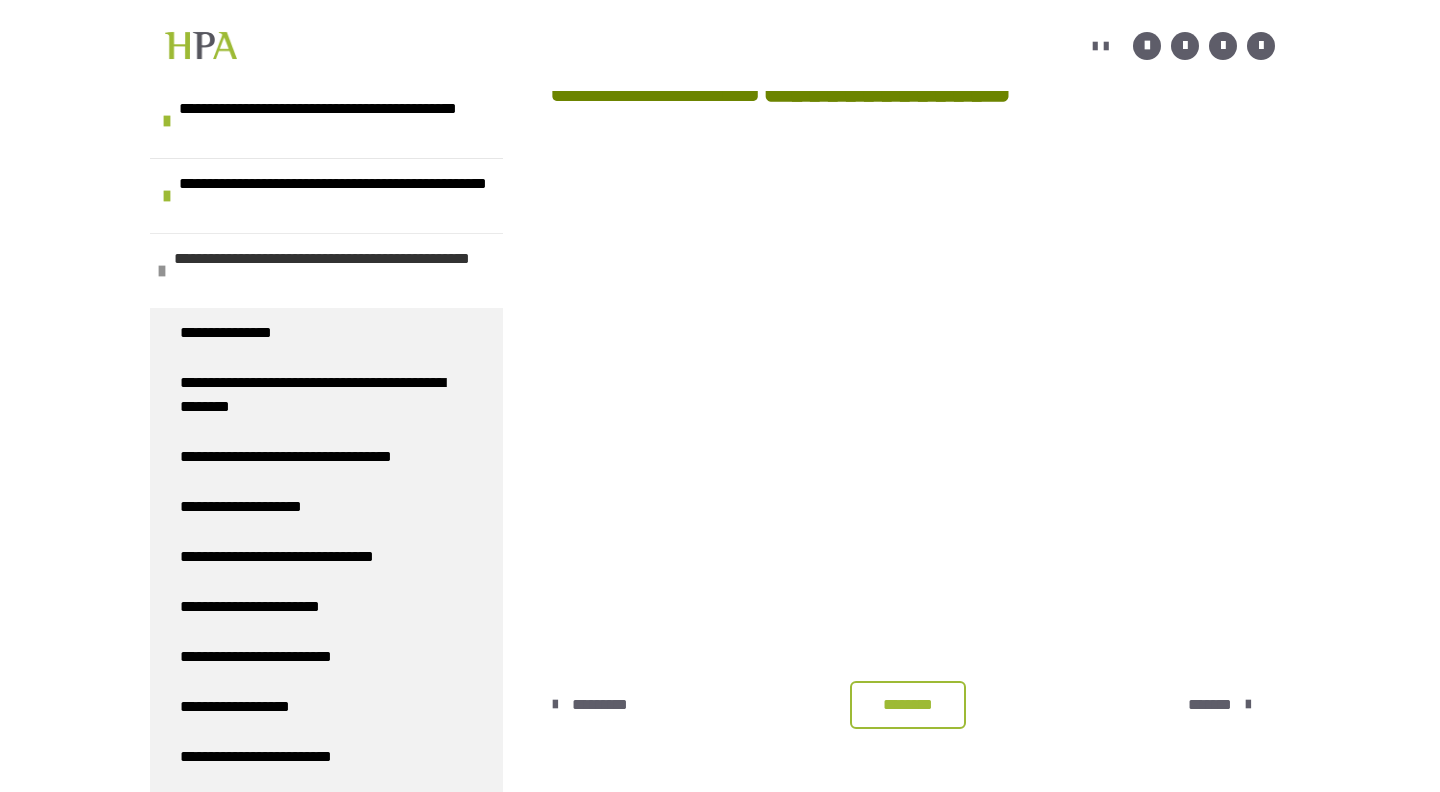 click on "**********" at bounding box center (331, 271) 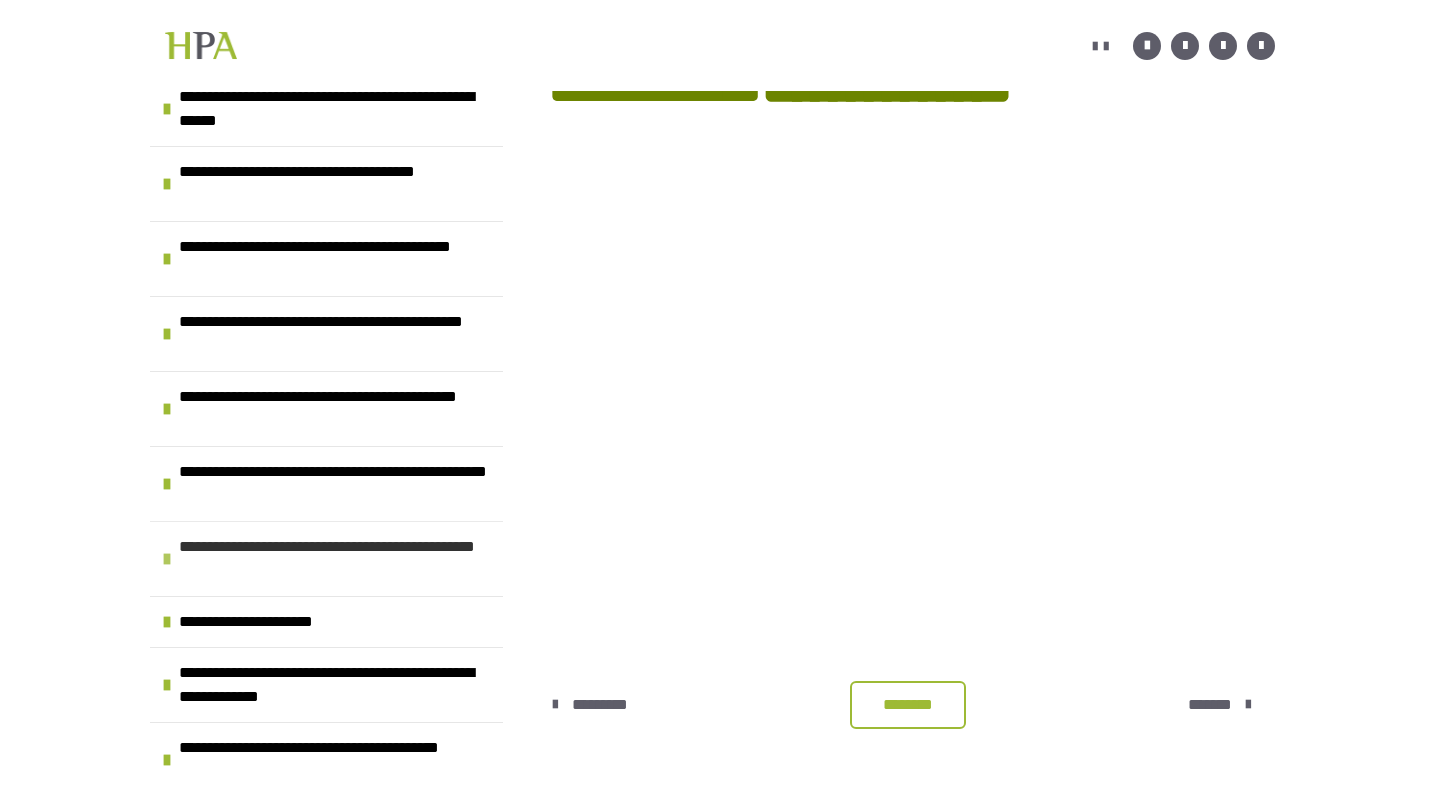 scroll, scrollTop: 443, scrollLeft: 0, axis: vertical 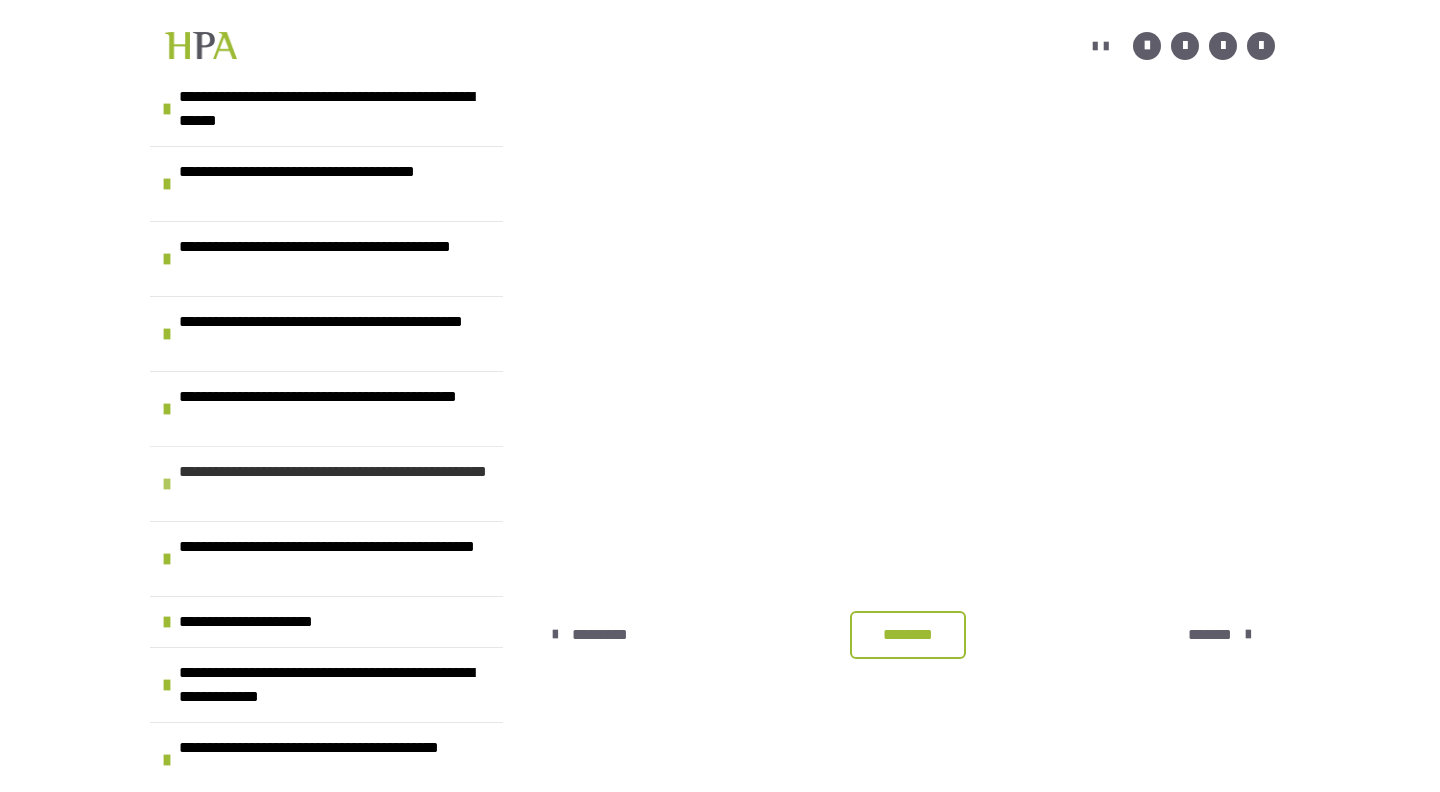 click on "**********" at bounding box center [336, 484] 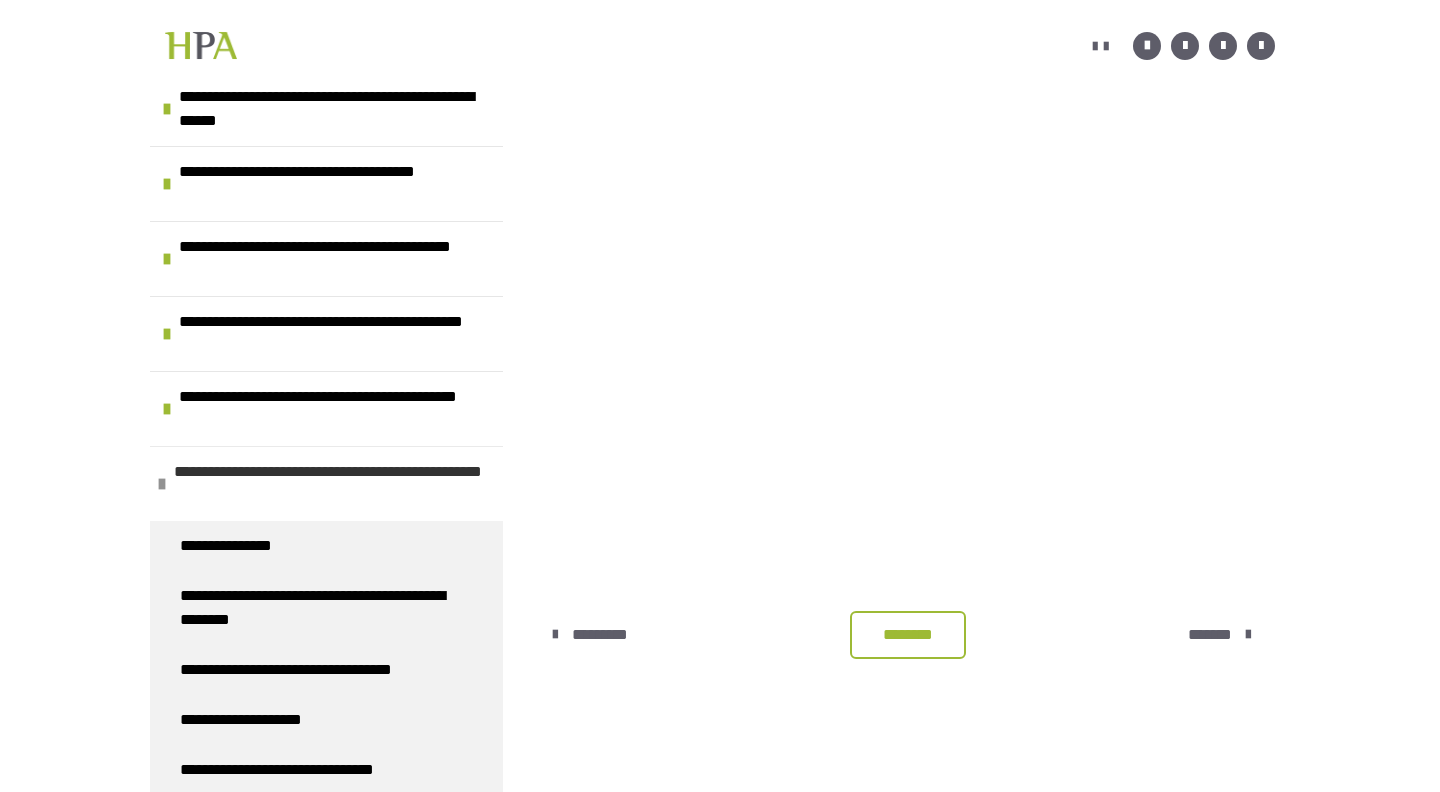 click on "**********" at bounding box center (331, 484) 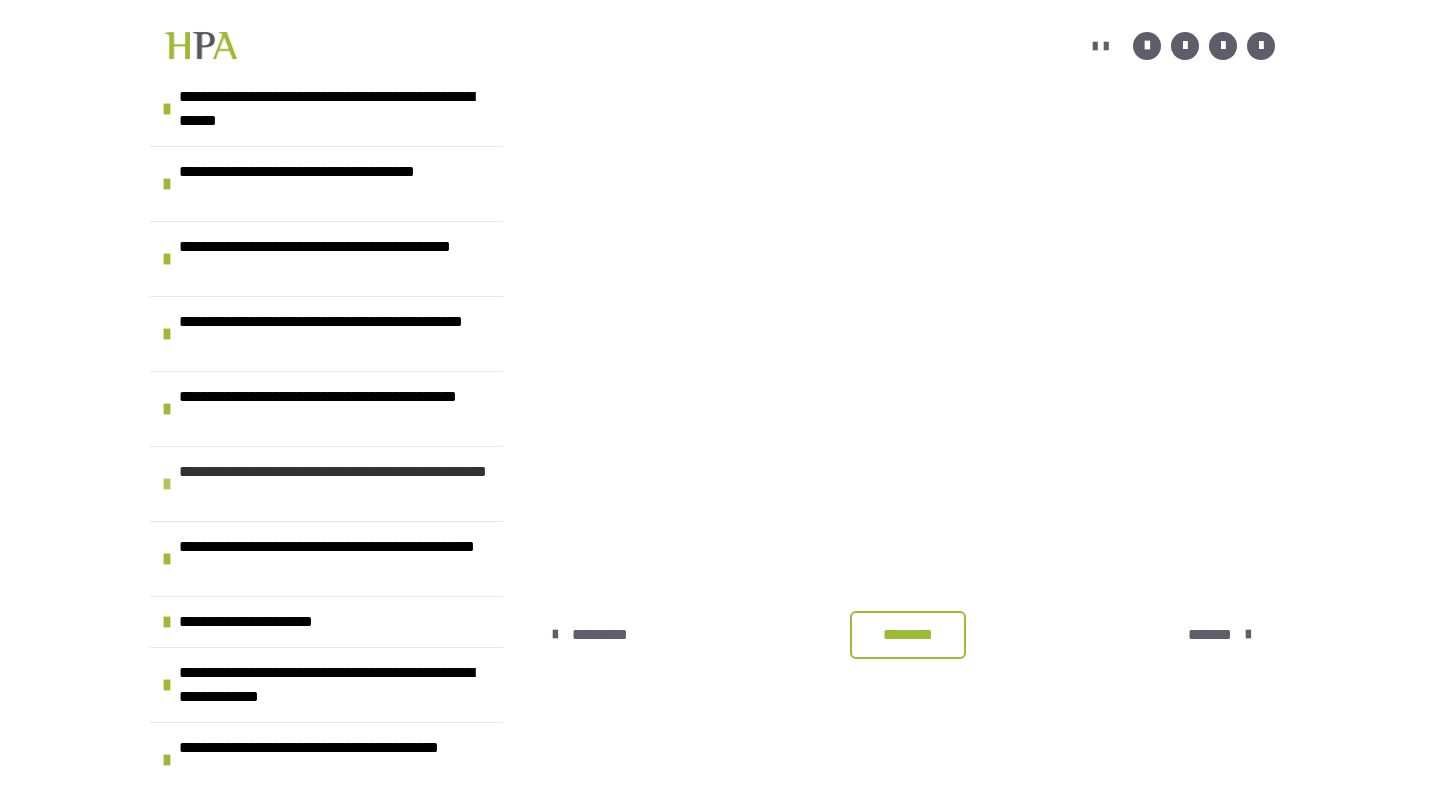 click on "**********" at bounding box center [336, 484] 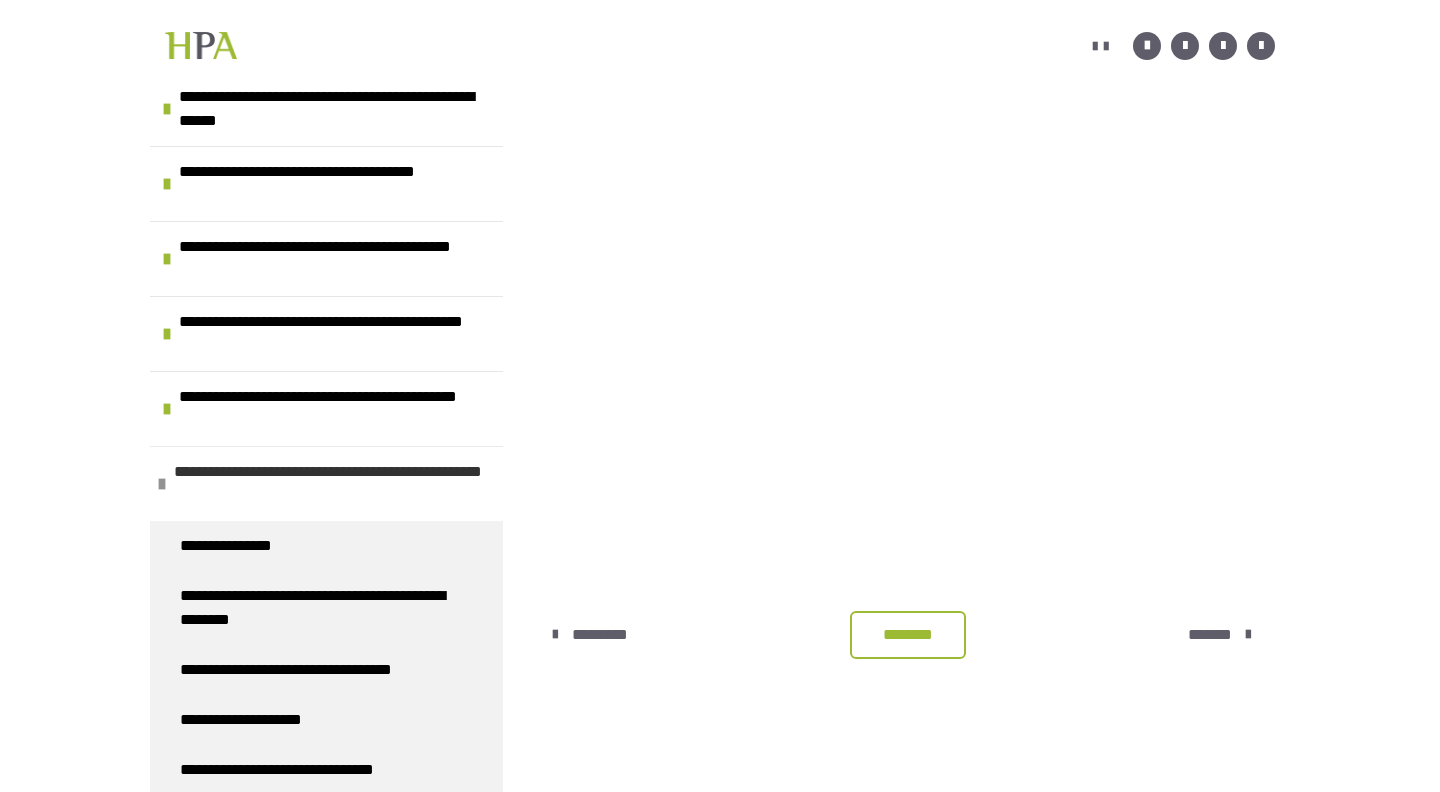 click at bounding box center [162, 484] 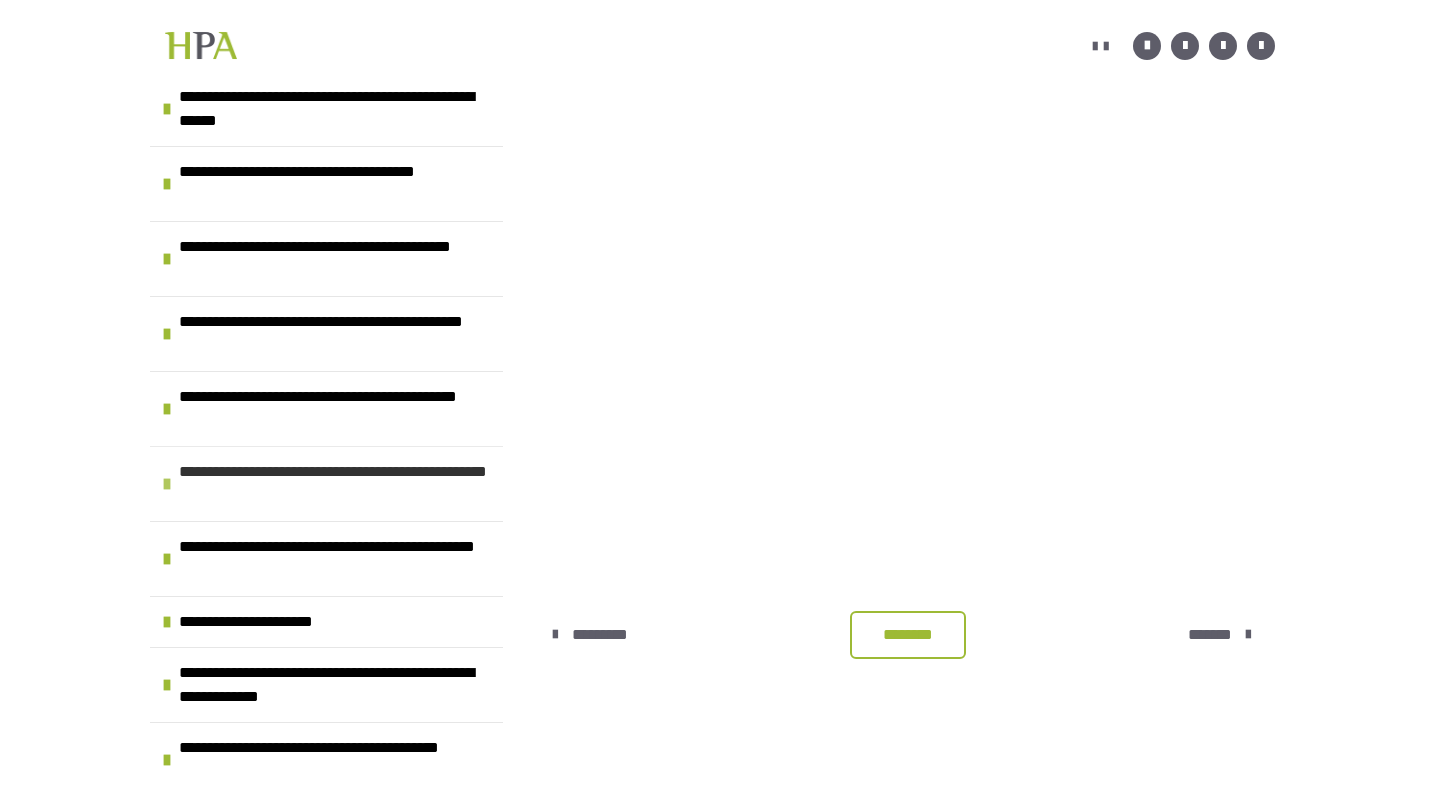 click on "**********" at bounding box center [326, 483] 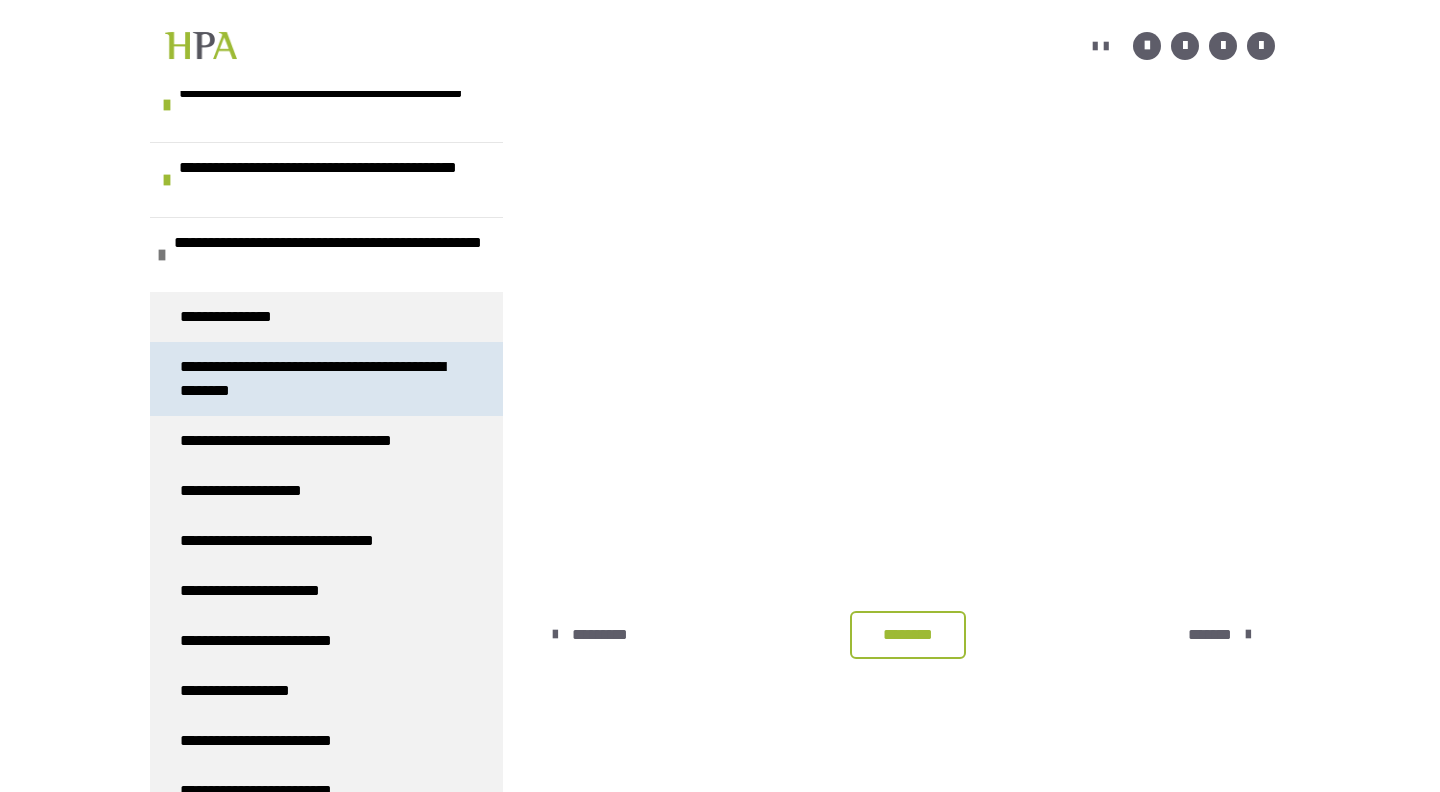 scroll, scrollTop: 686, scrollLeft: 0, axis: vertical 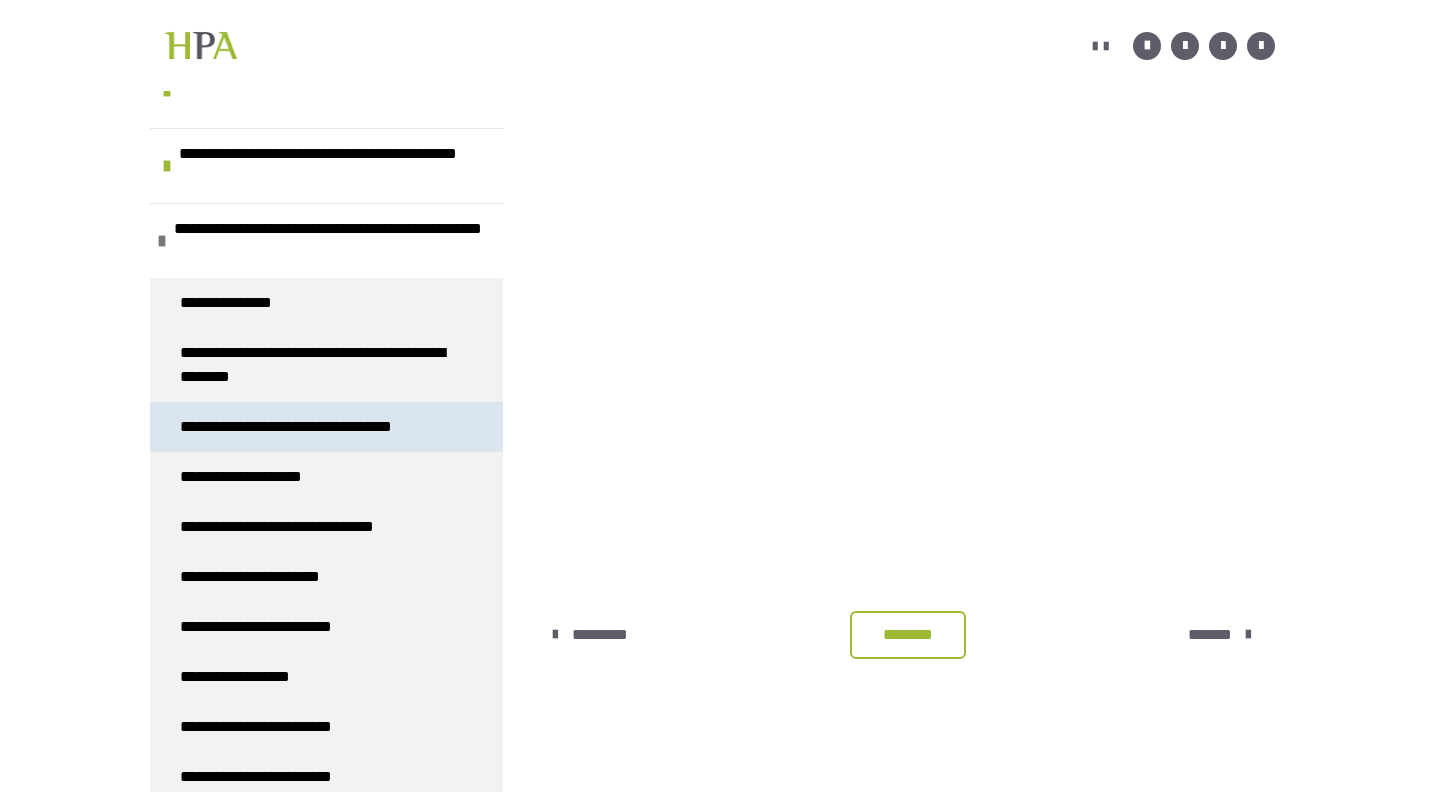 click on "**********" at bounding box center [317, 427] 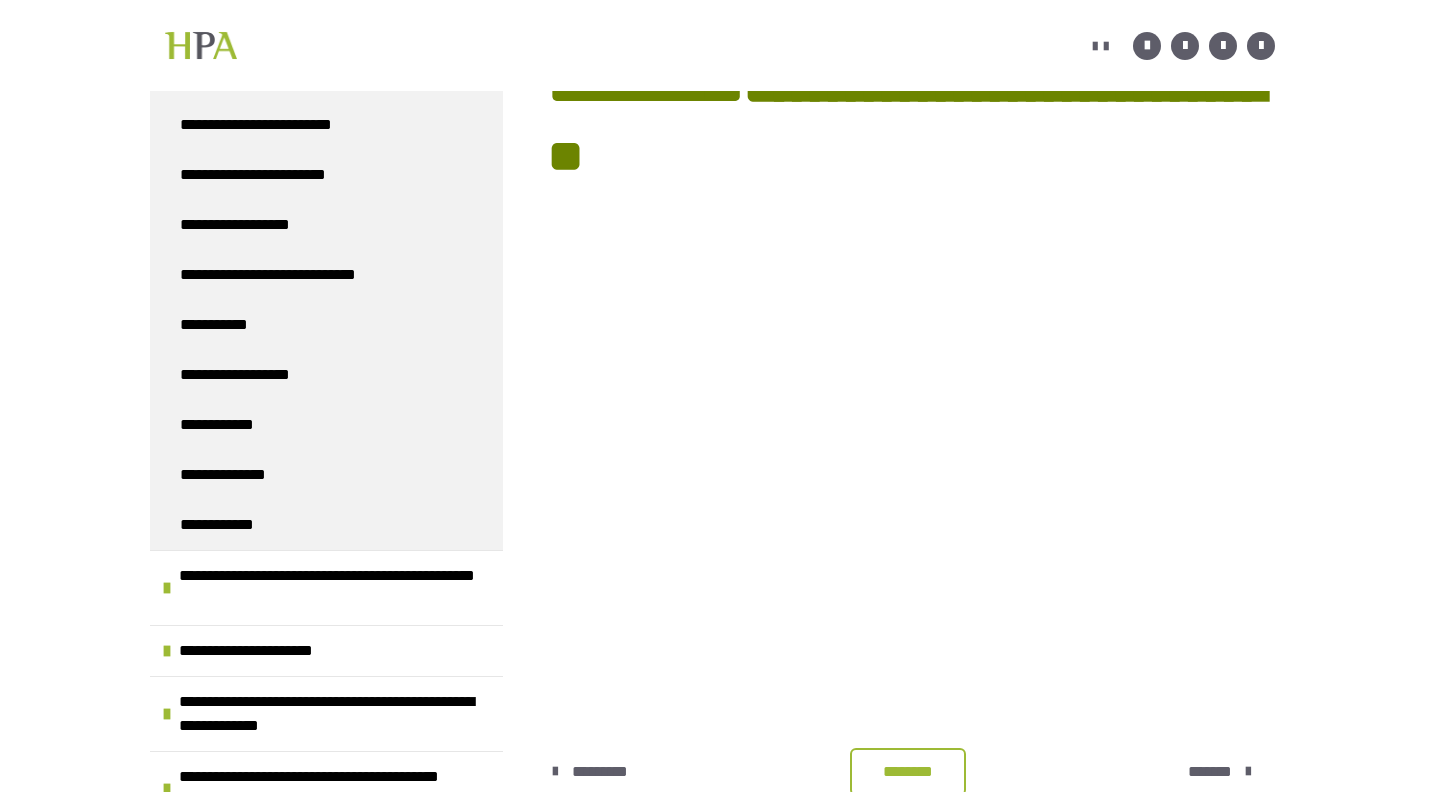 scroll, scrollTop: 1367, scrollLeft: 0, axis: vertical 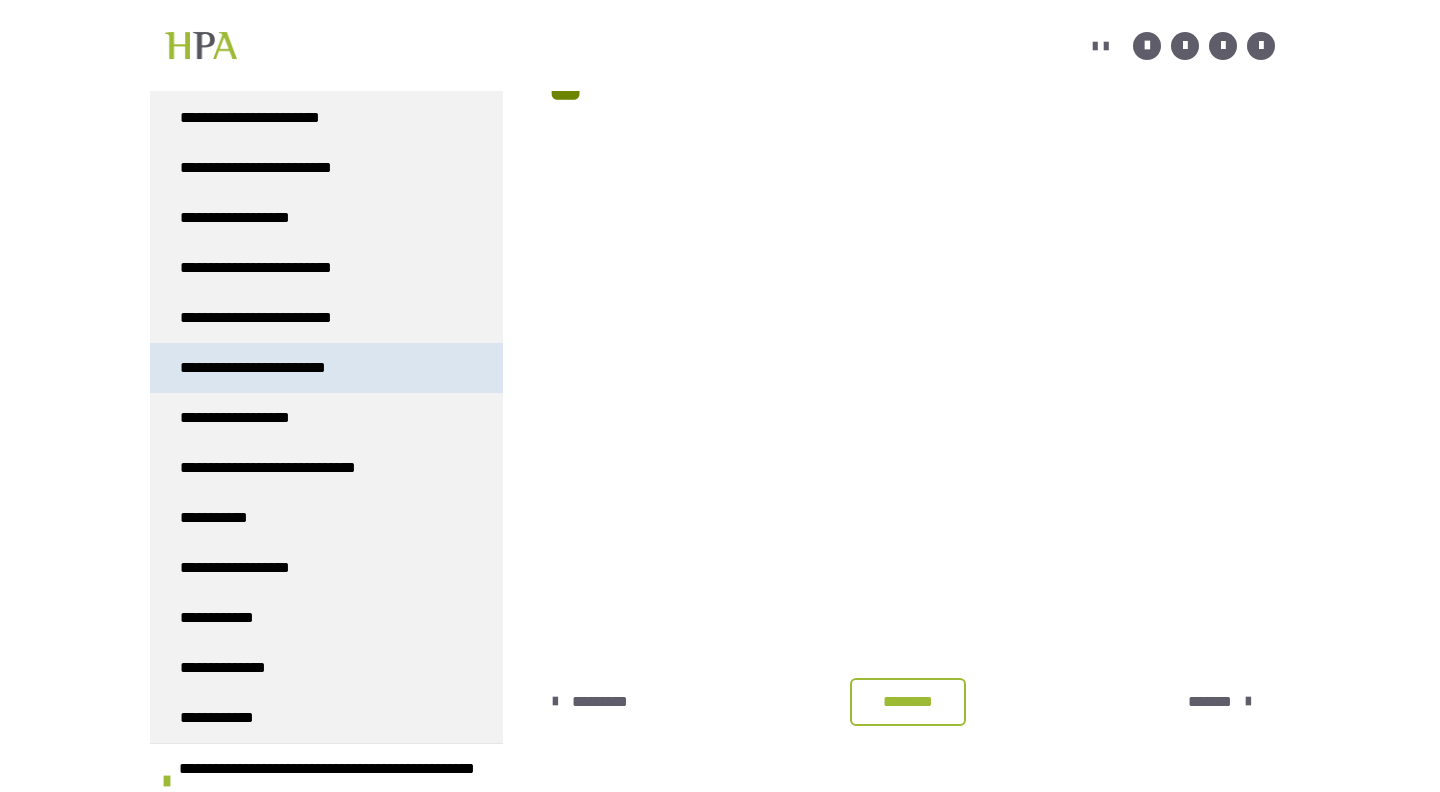 click on "**********" at bounding box center [267, 368] 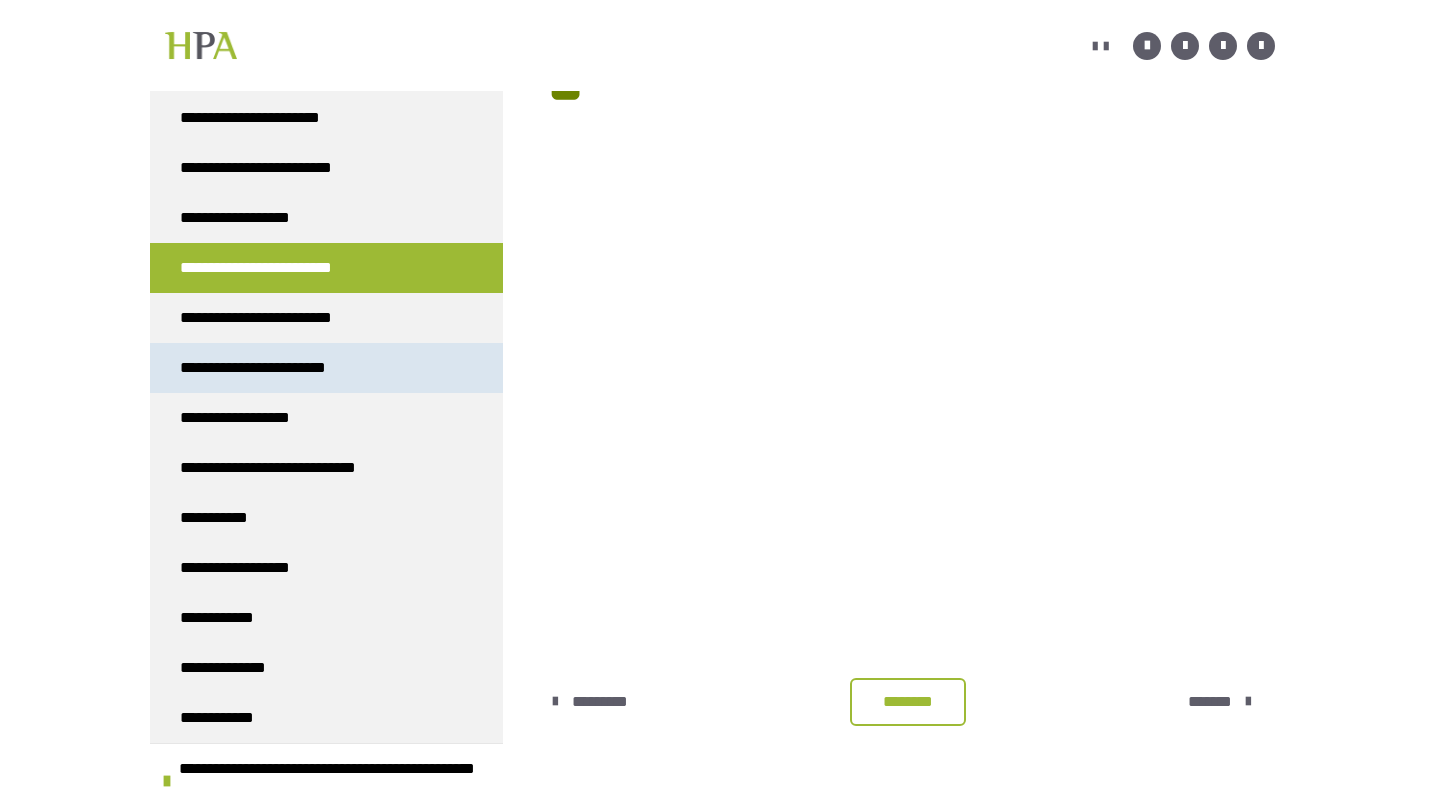 click on "**********" at bounding box center (267, 368) 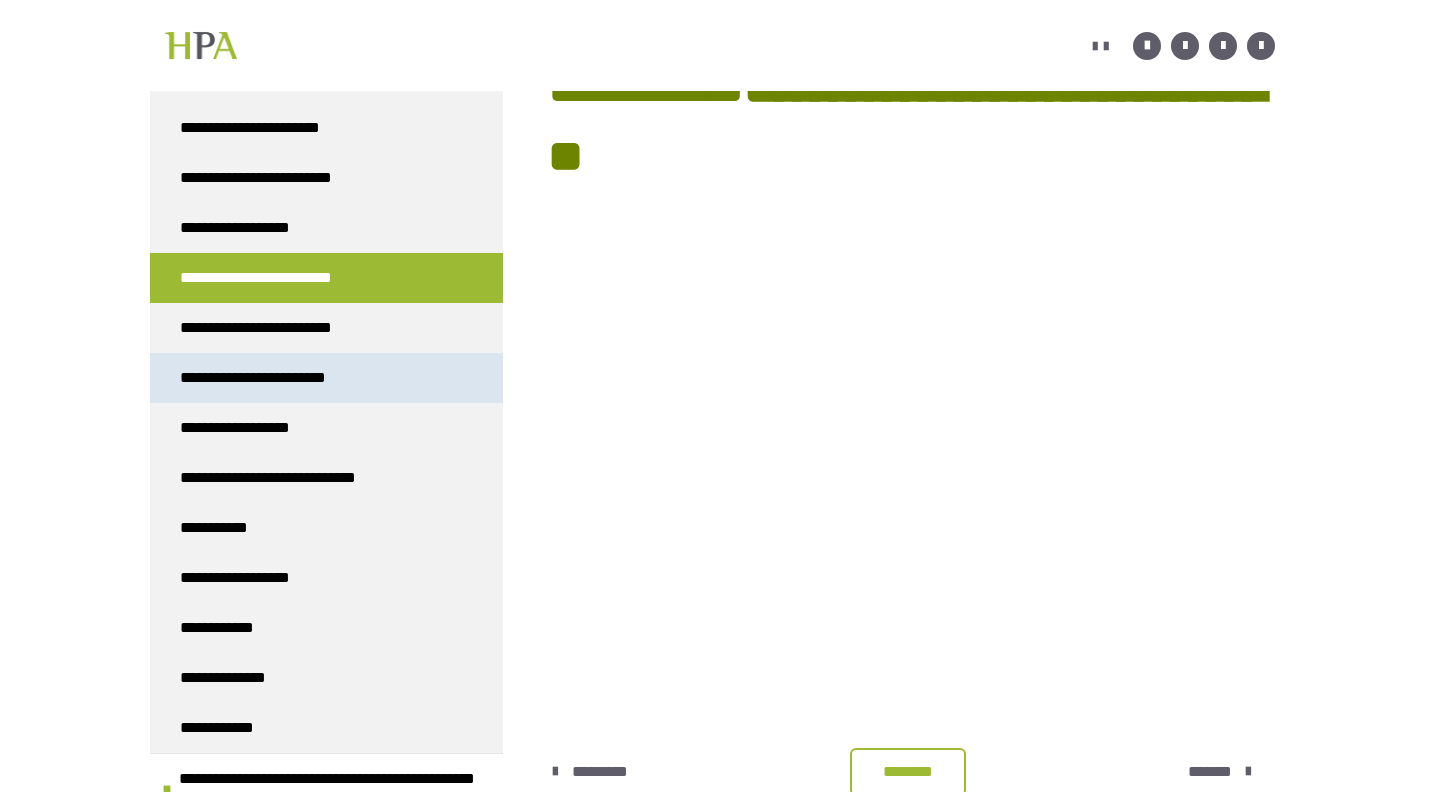 click on "**********" at bounding box center [267, 378] 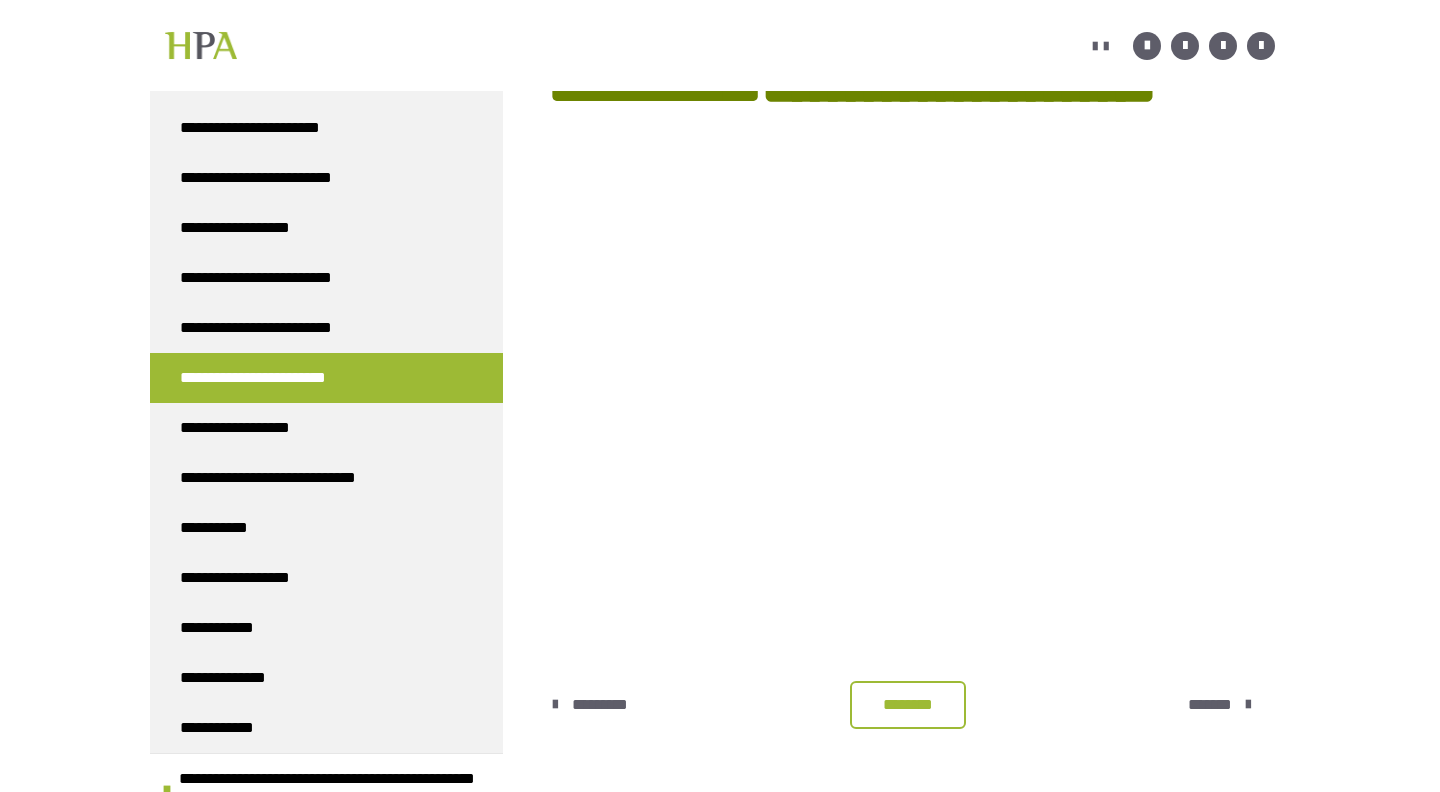 scroll, scrollTop: 589, scrollLeft: 0, axis: vertical 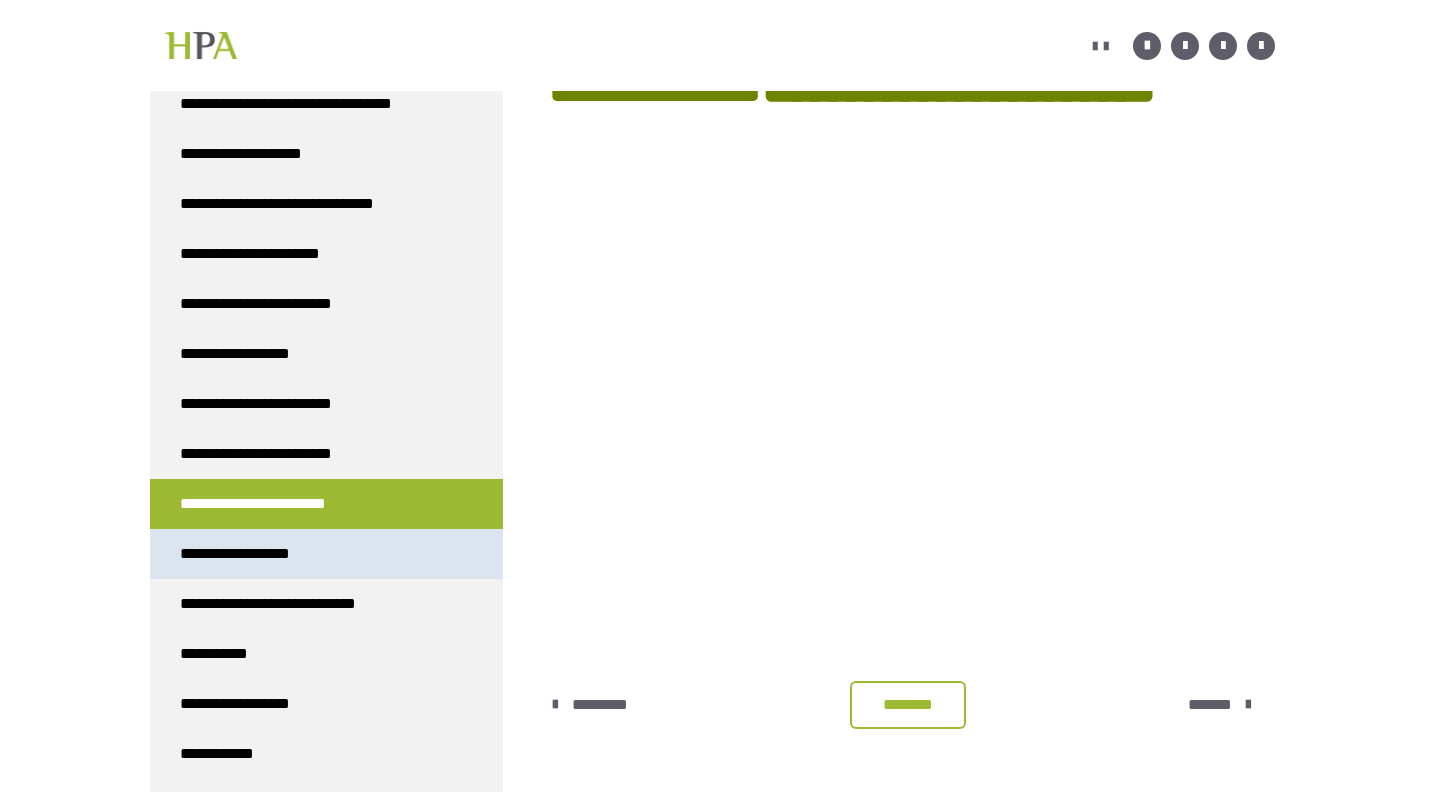 click on "**********" at bounding box center [251, 554] 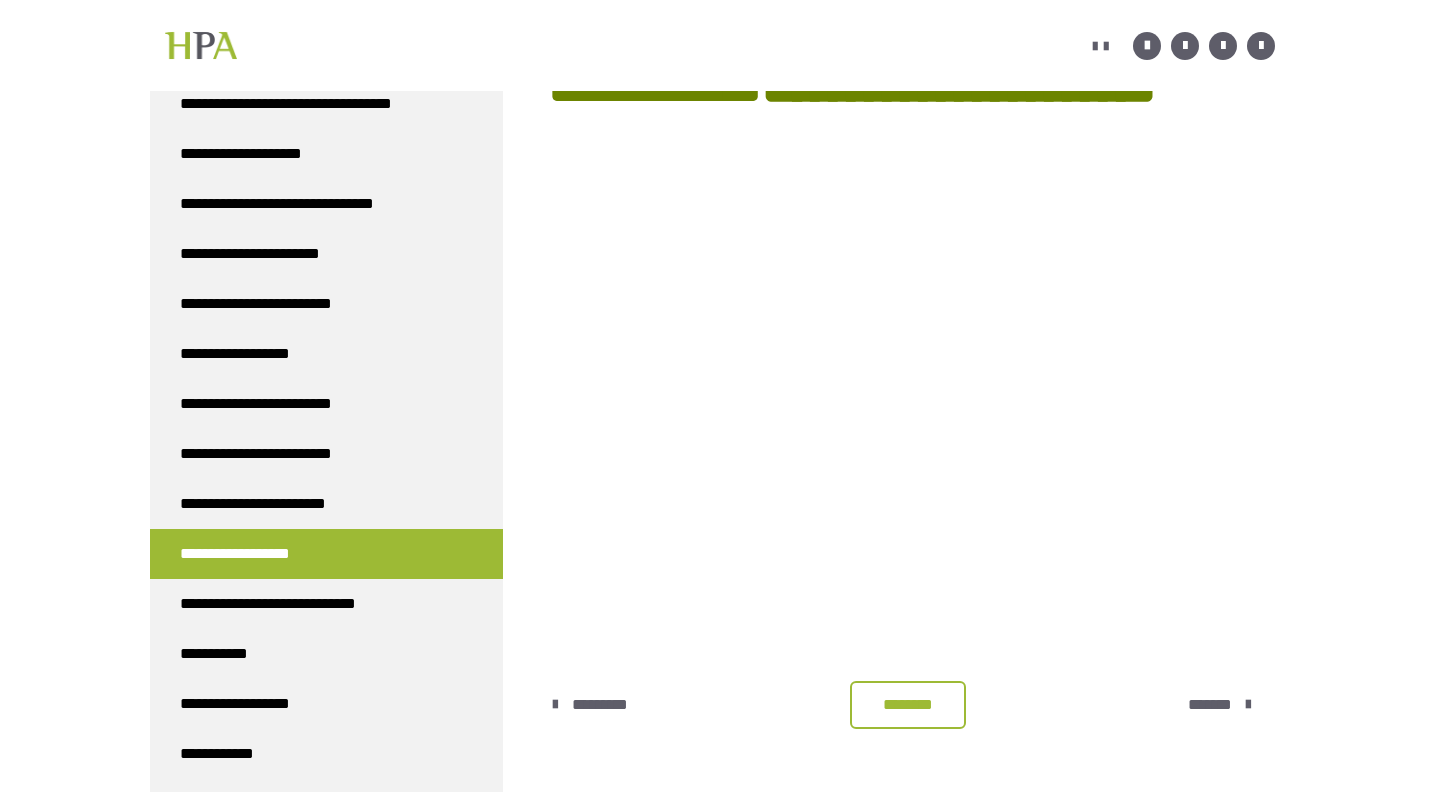 click on "**********" at bounding box center [251, 554] 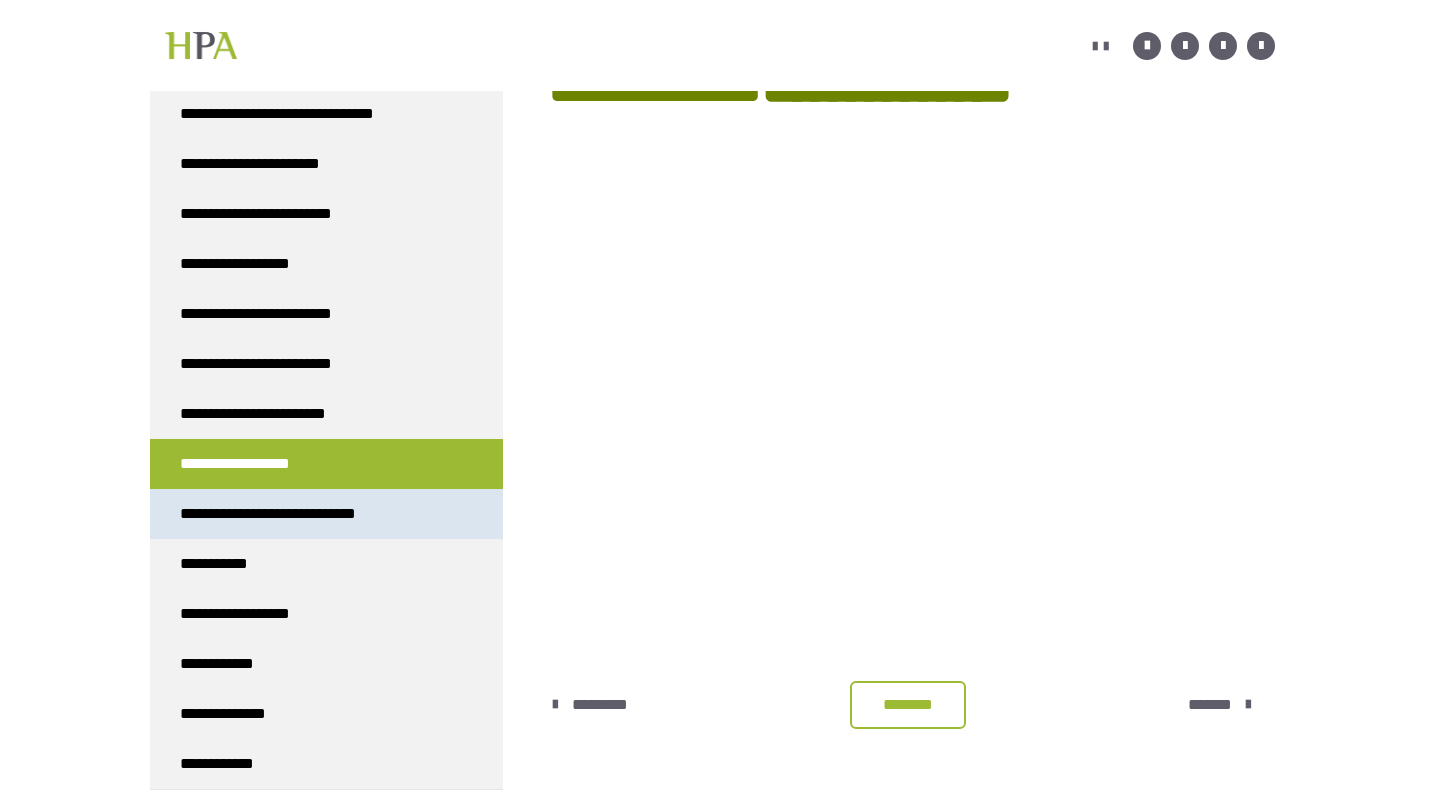 scroll, scrollTop: 1104, scrollLeft: 0, axis: vertical 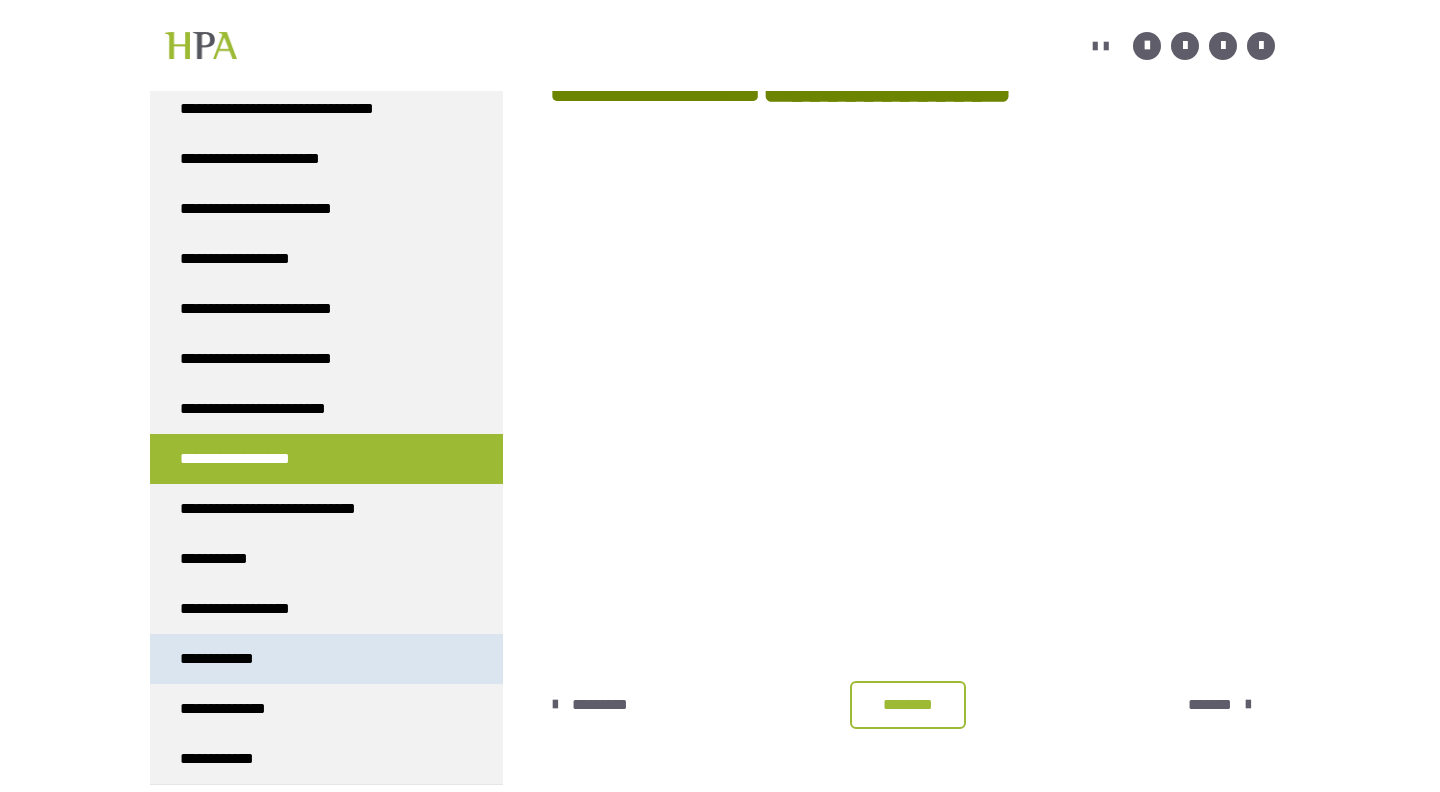 click on "**********" at bounding box center [226, 659] 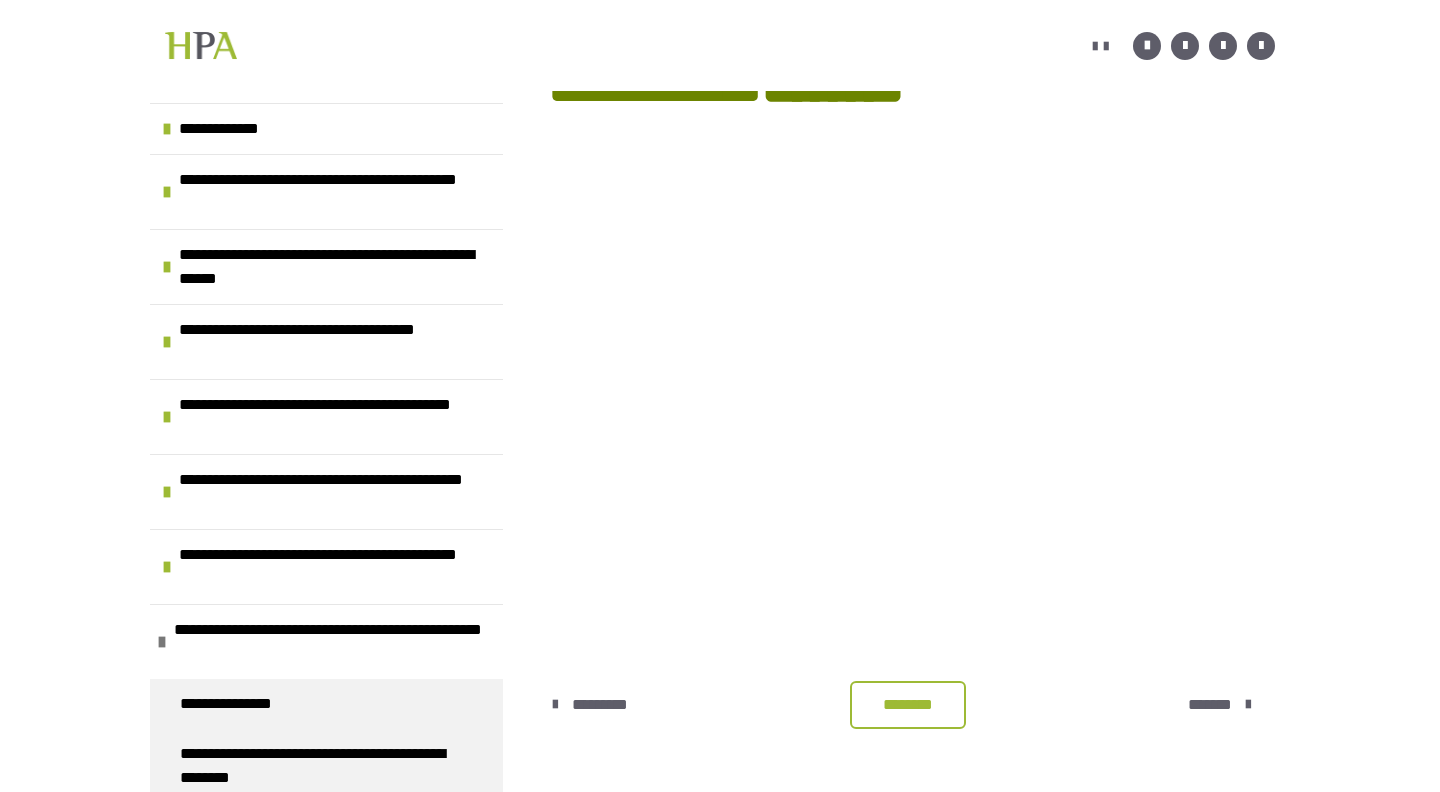 scroll, scrollTop: 270, scrollLeft: 0, axis: vertical 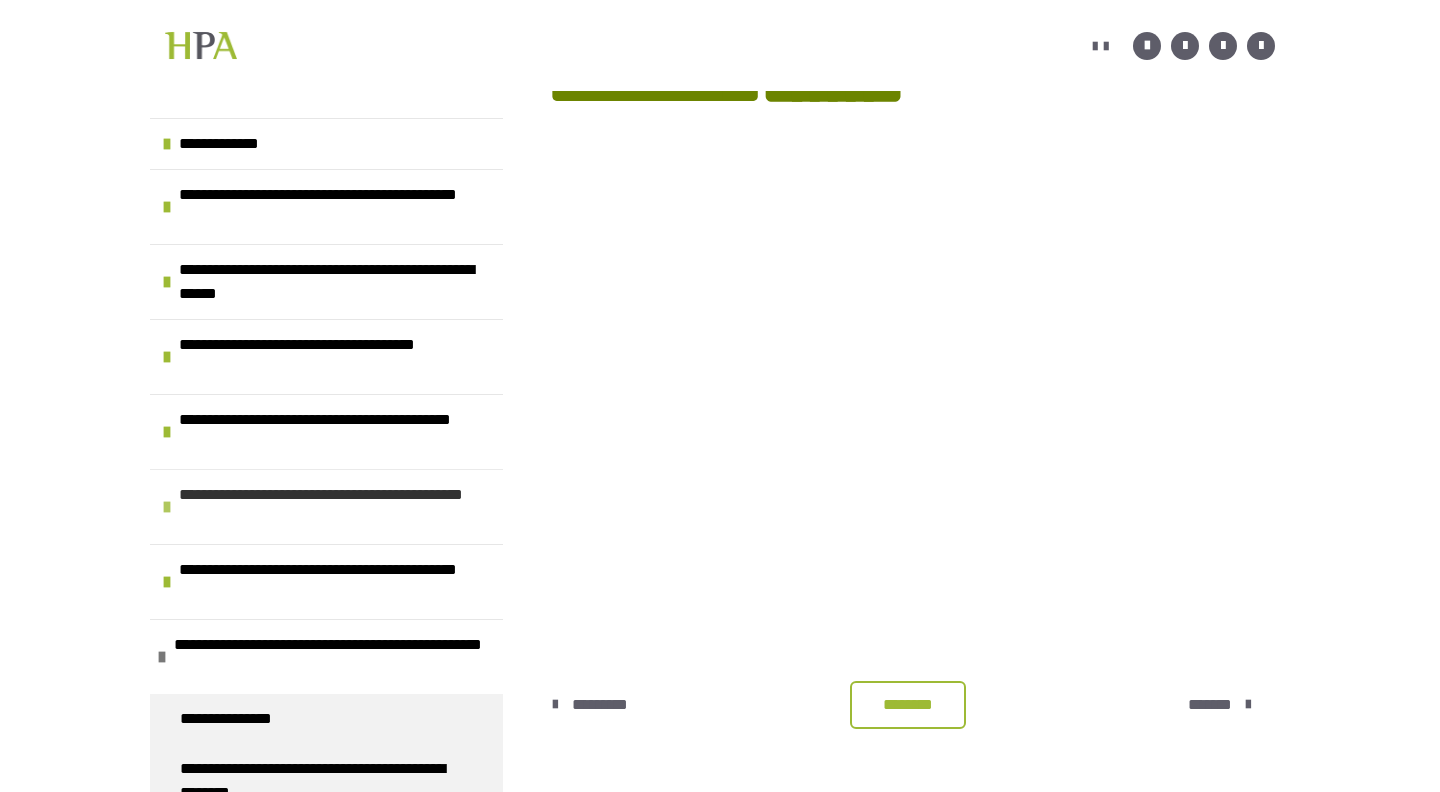 click on "**********" at bounding box center [336, 507] 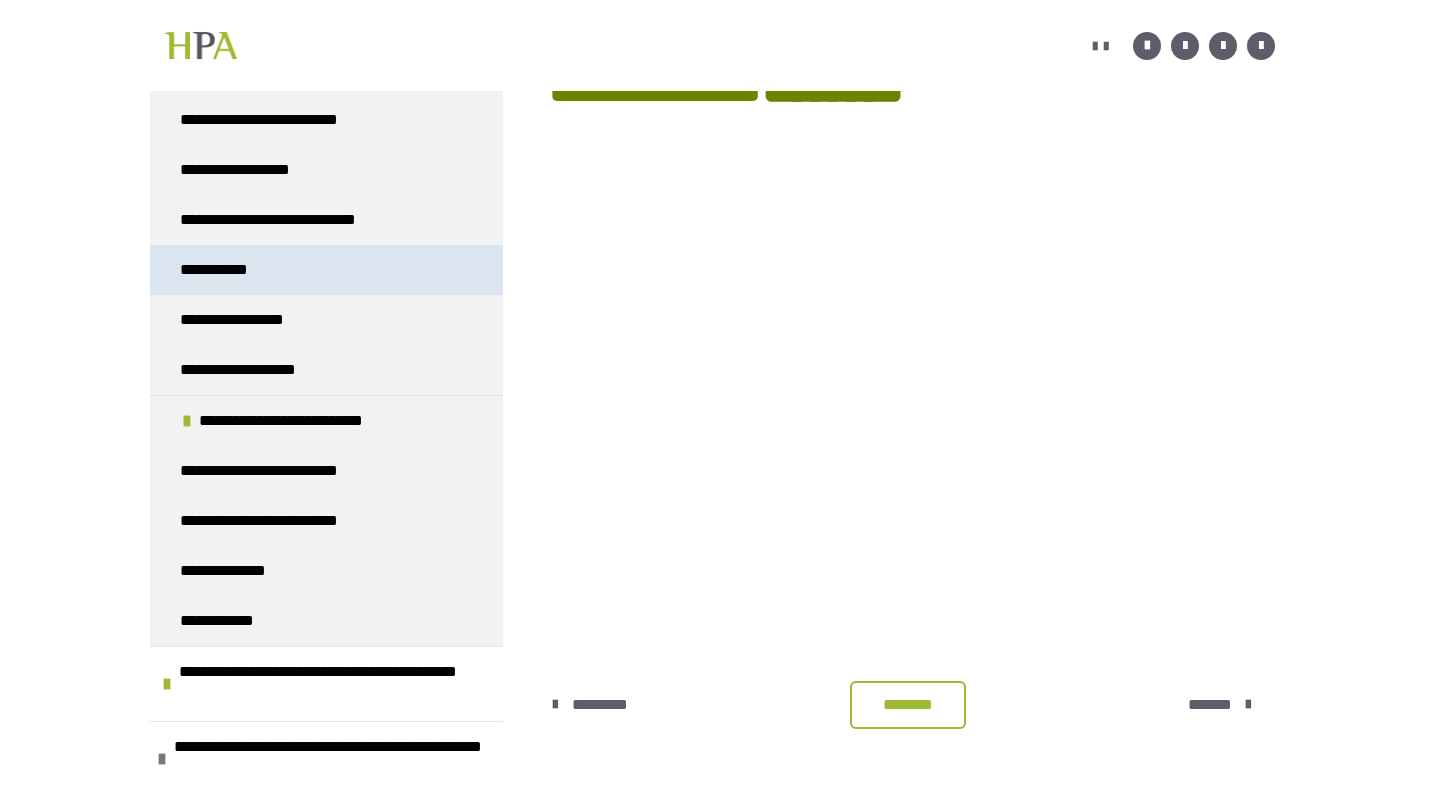 scroll, scrollTop: 1281, scrollLeft: 0, axis: vertical 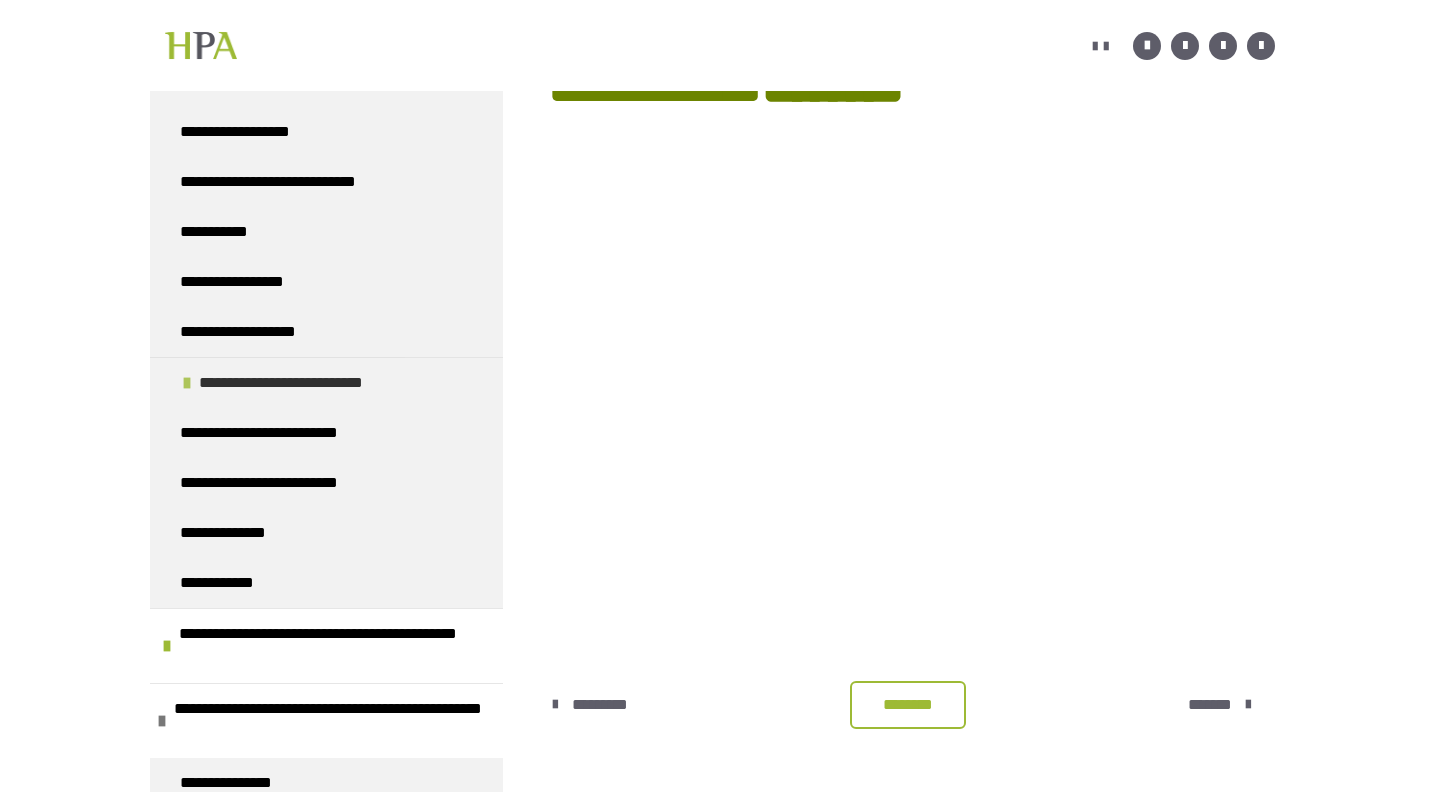 click on "**********" at bounding box center [306, 383] 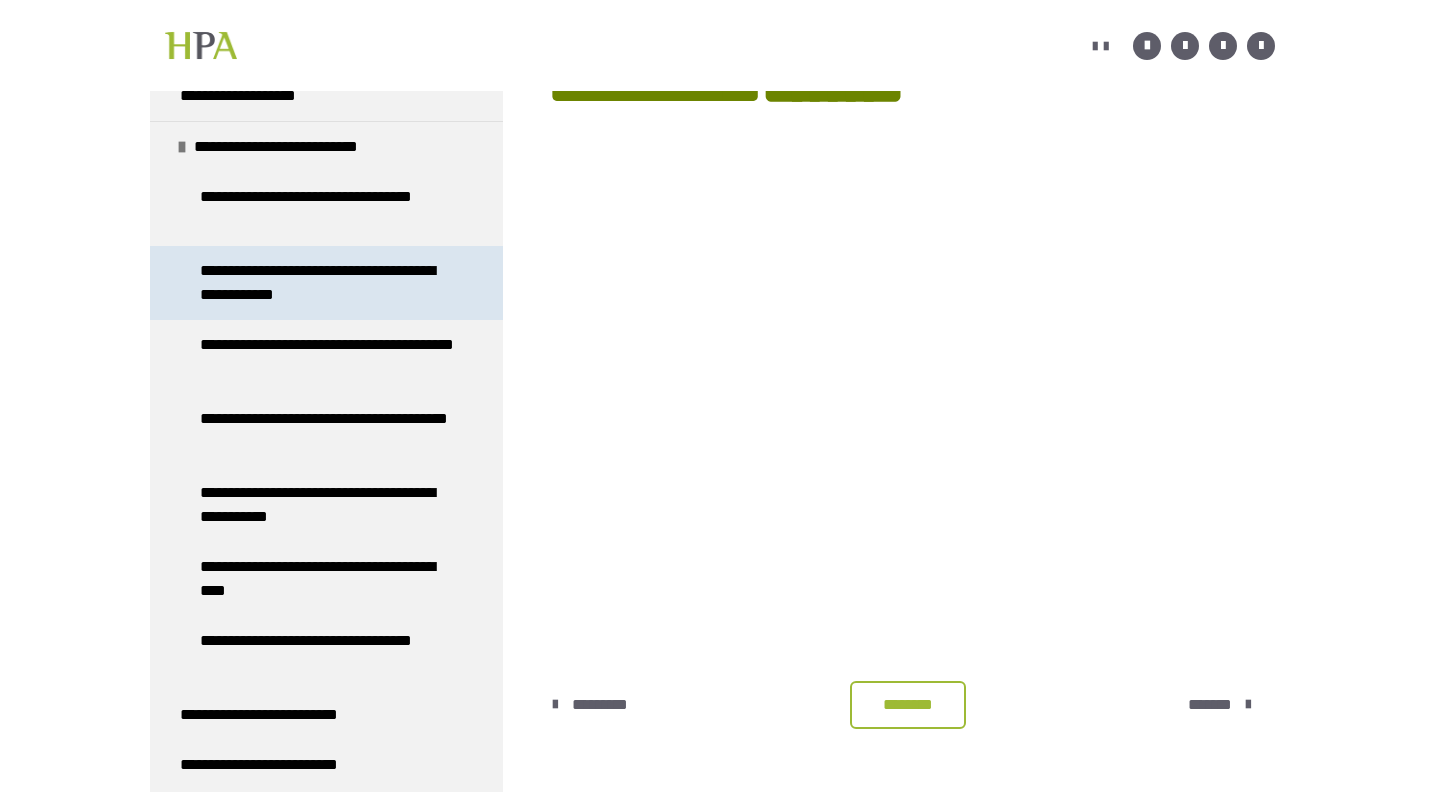 scroll, scrollTop: 1516, scrollLeft: 0, axis: vertical 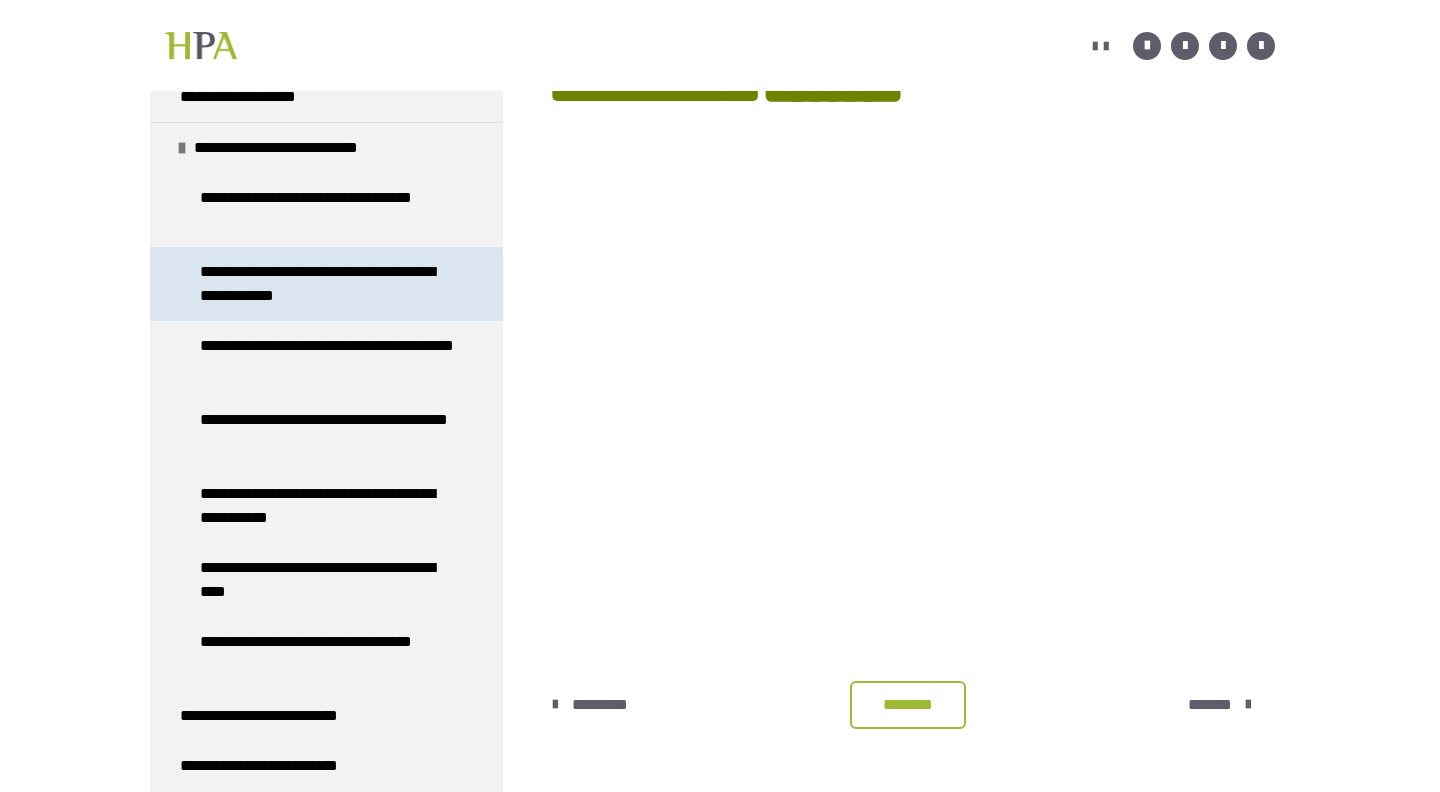 click on "**********" at bounding box center [328, 210] 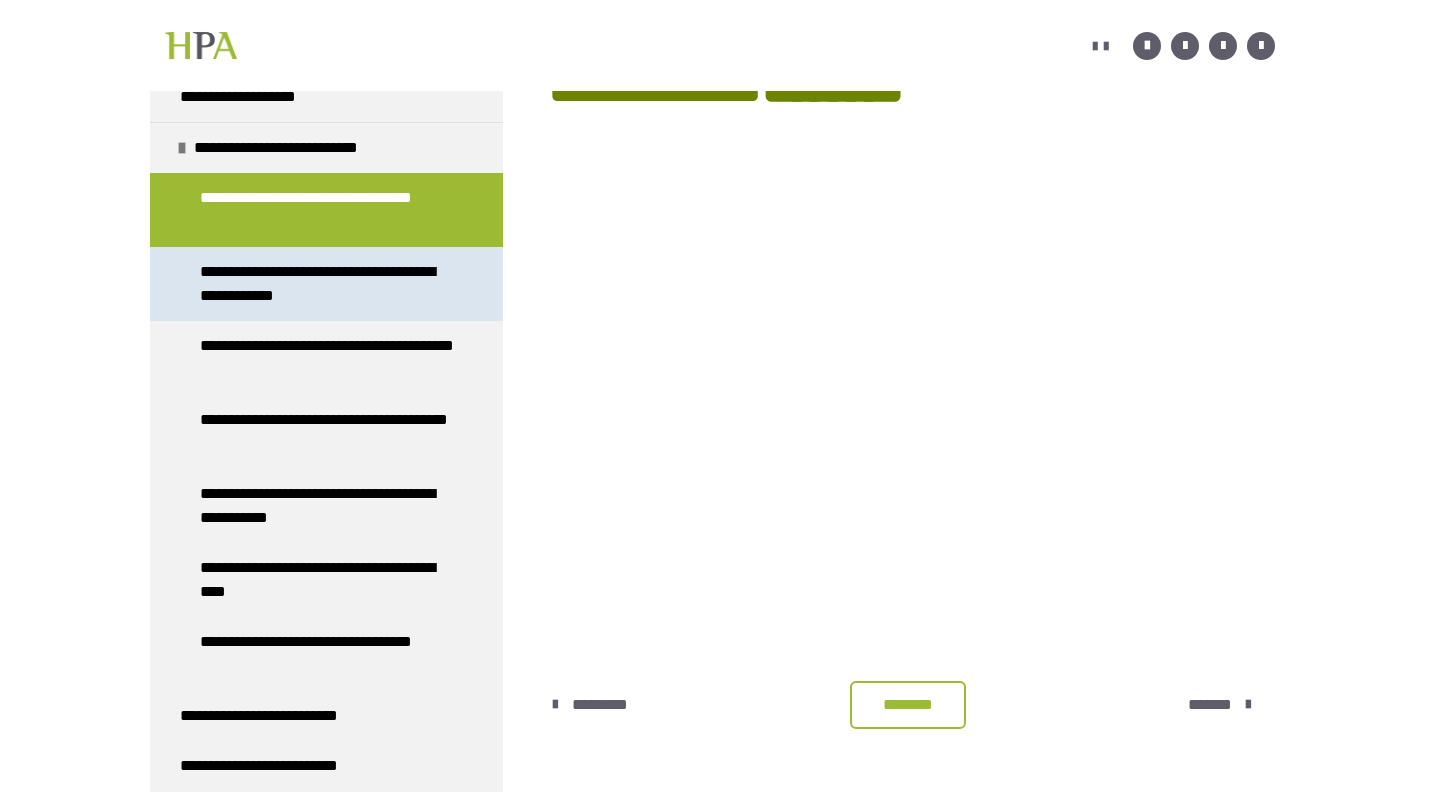 click on "**********" at bounding box center (328, 210) 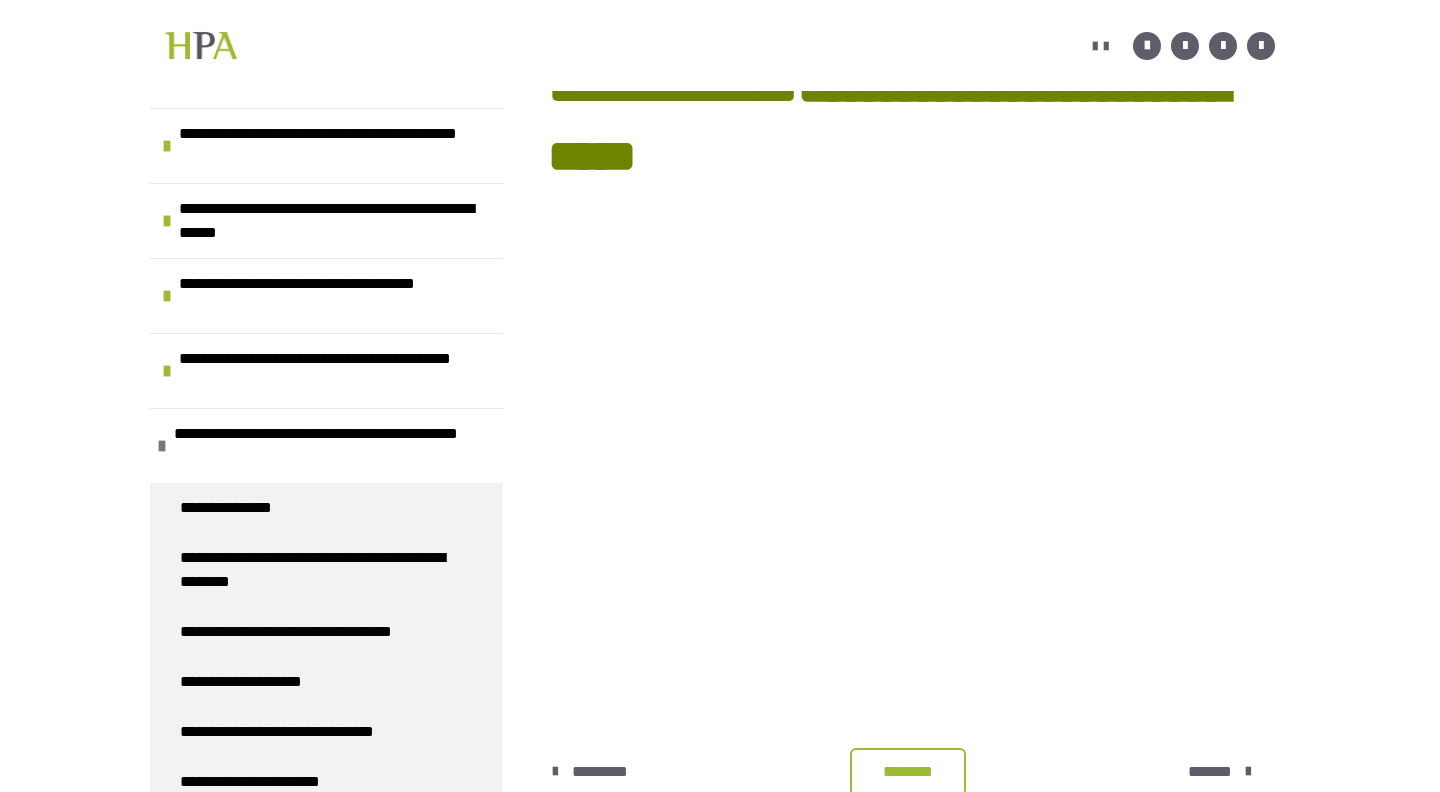 scroll, scrollTop: 281, scrollLeft: 0, axis: vertical 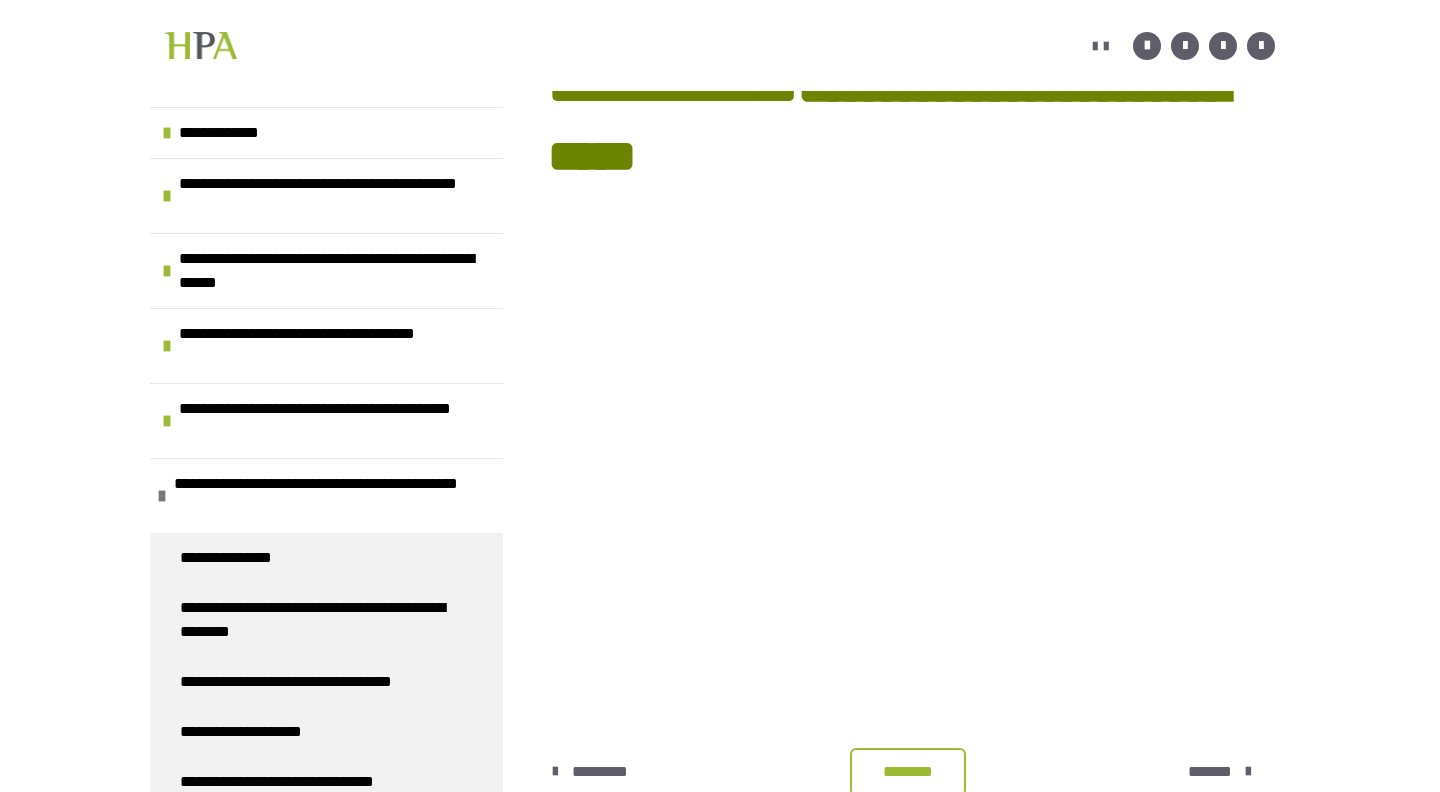 click on "**********" at bounding box center [336, 421] 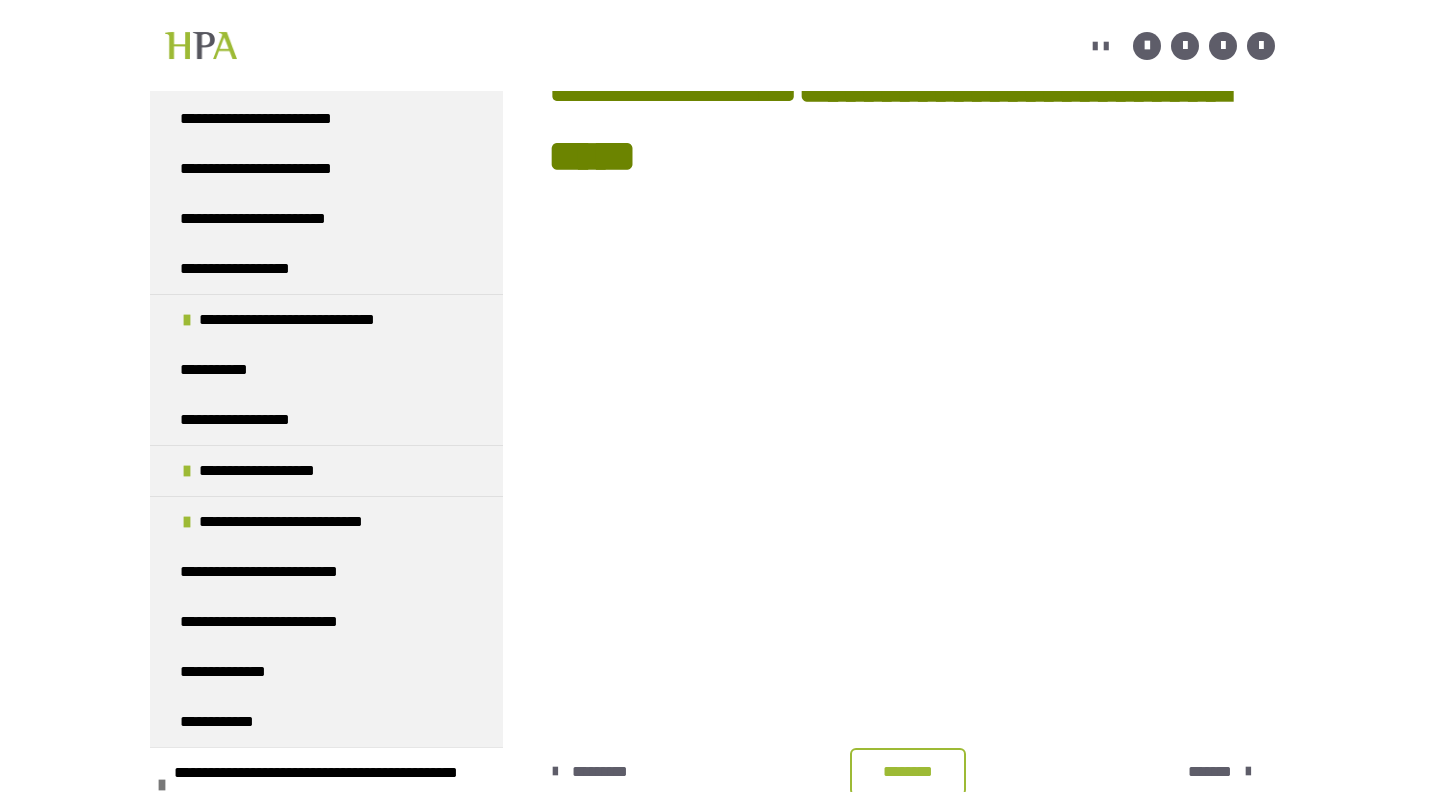 scroll, scrollTop: 1106, scrollLeft: 0, axis: vertical 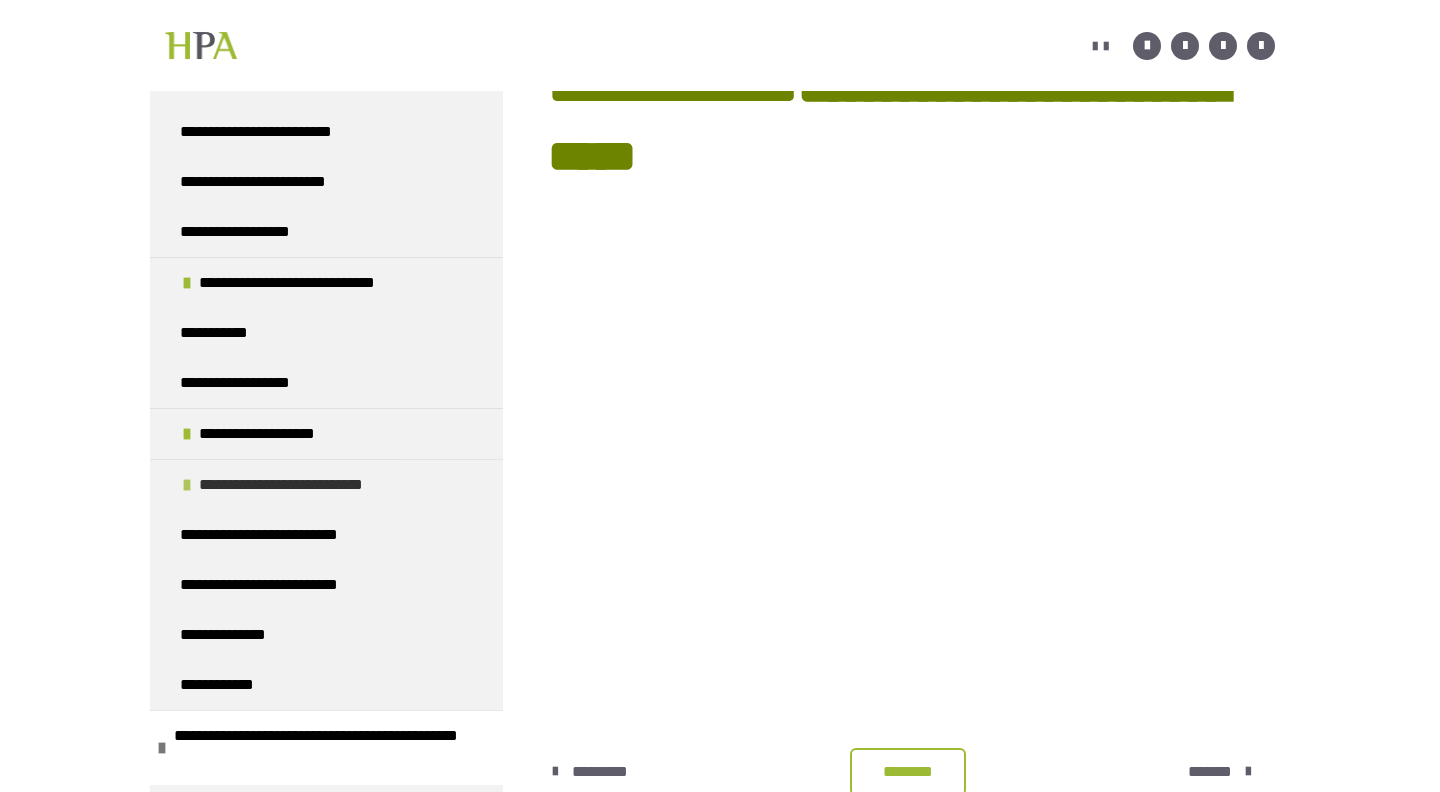 click on "**********" at bounding box center [306, 485] 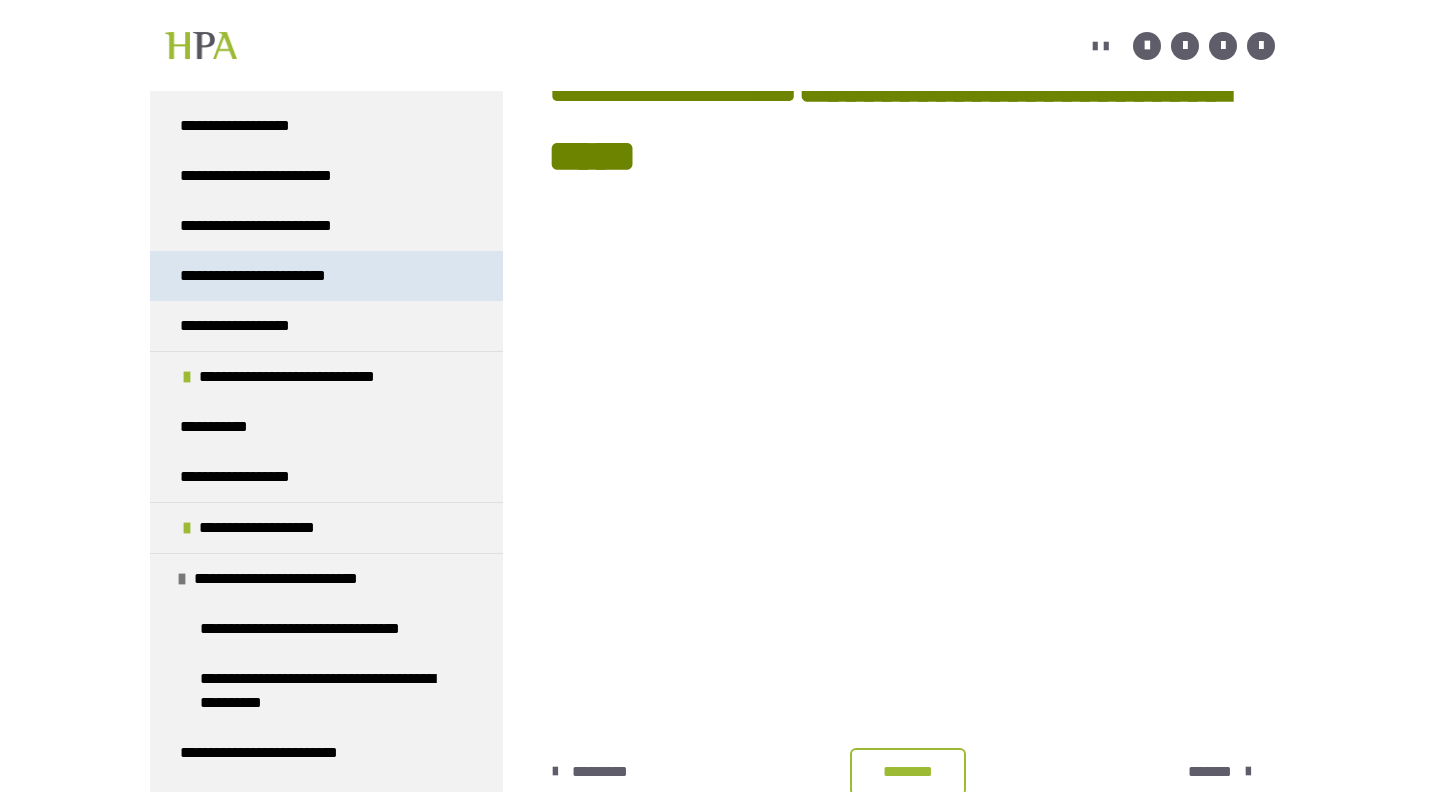 scroll, scrollTop: 1018, scrollLeft: 0, axis: vertical 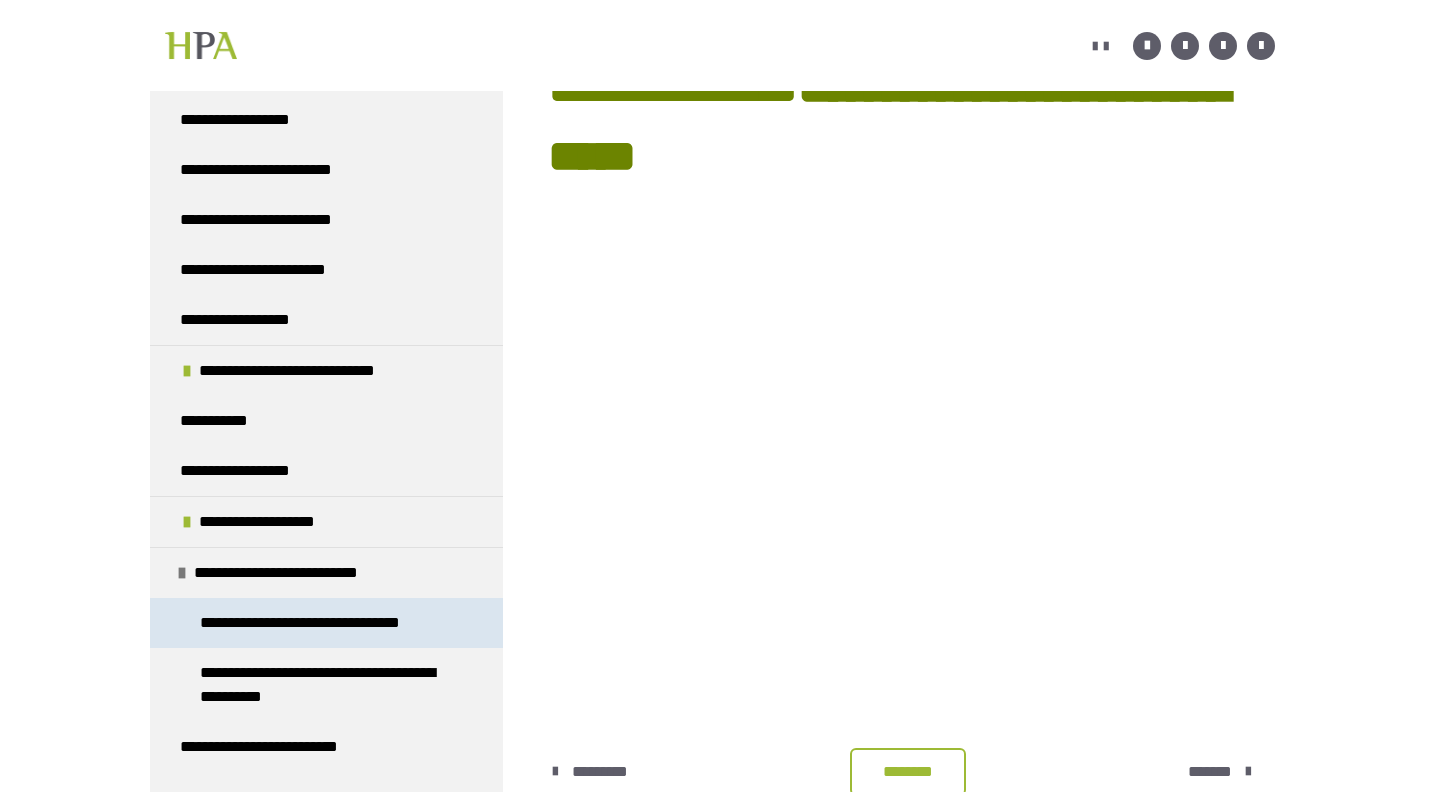 click on "**********" at bounding box center (326, 623) 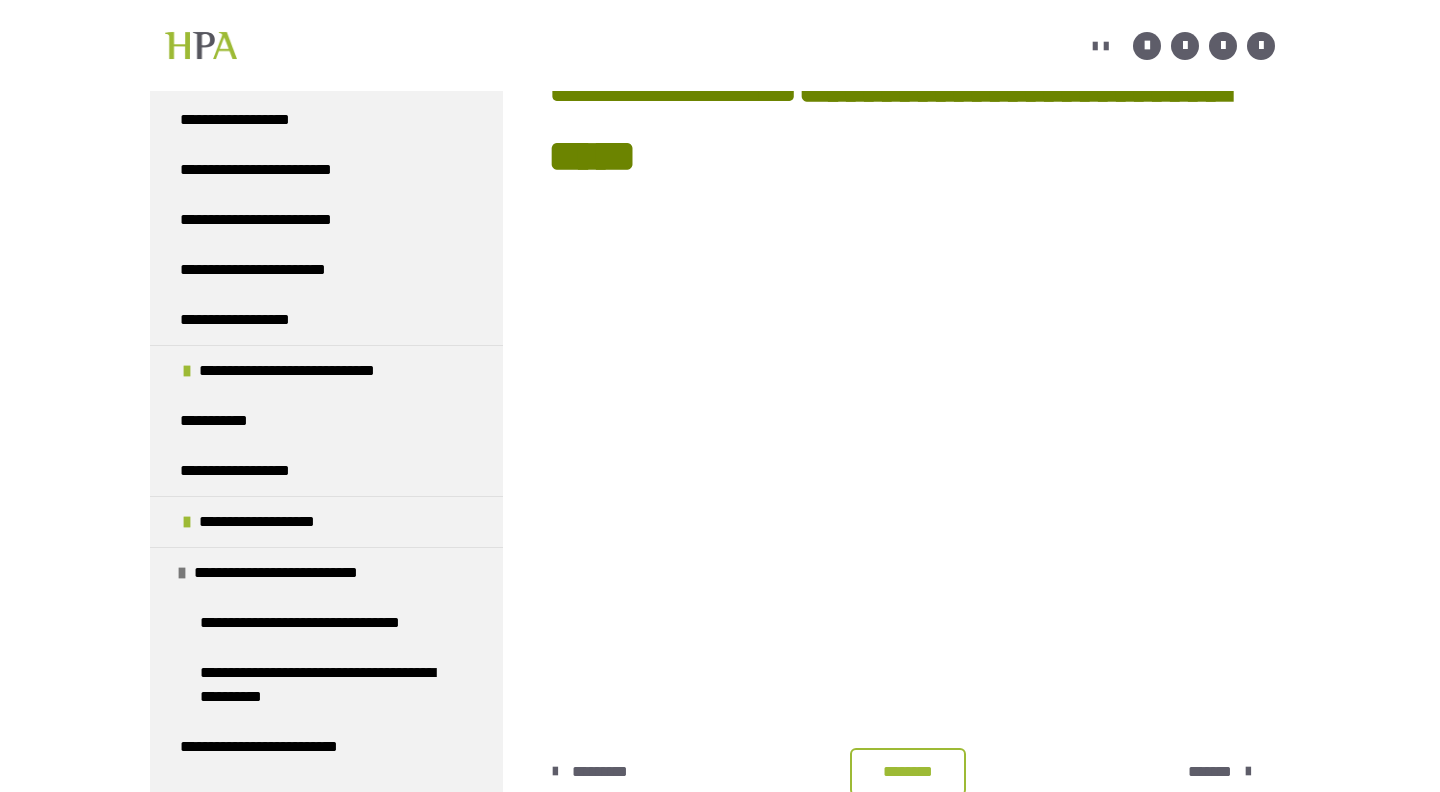 click on "**********" at bounding box center (246, 471) 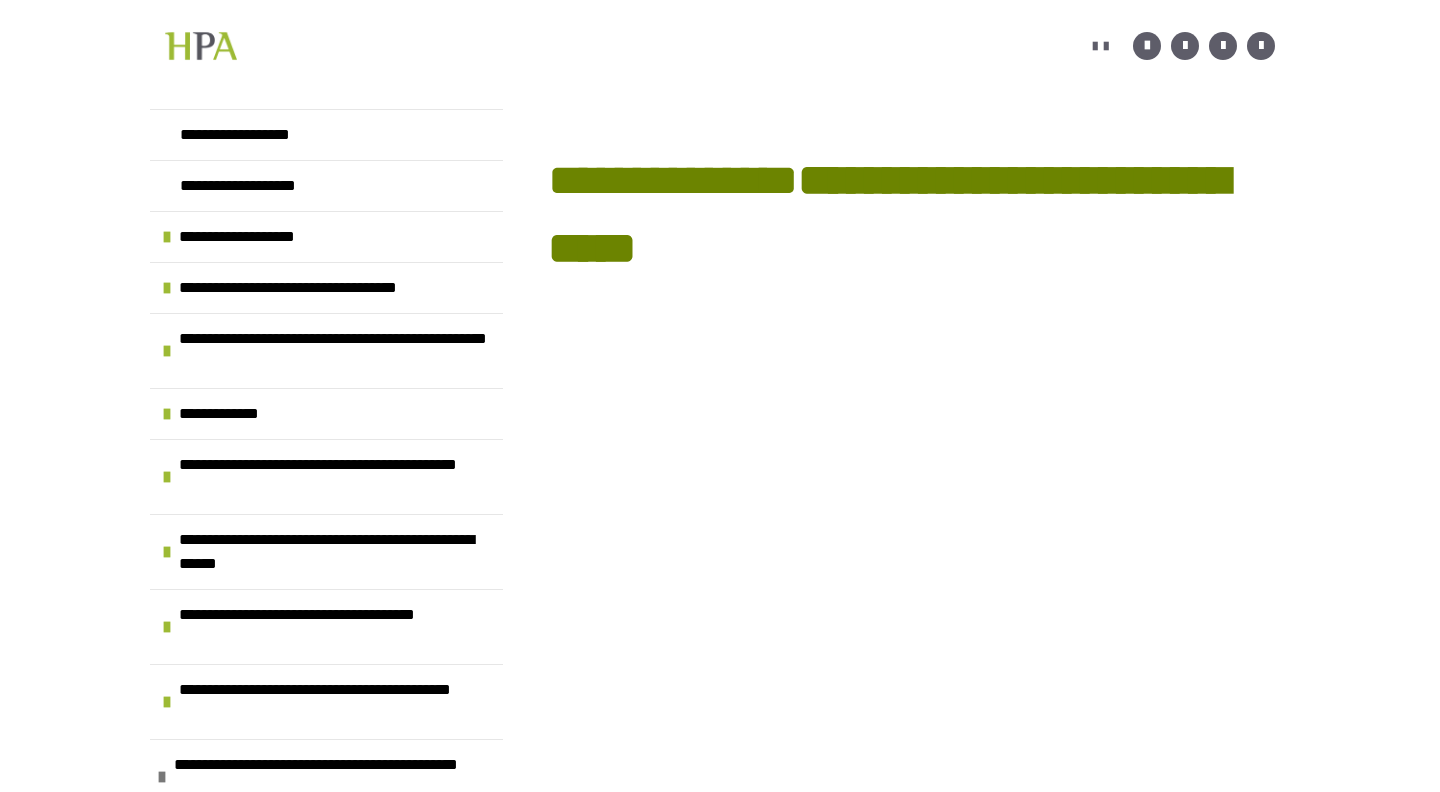 scroll, scrollTop: 431, scrollLeft: 0, axis: vertical 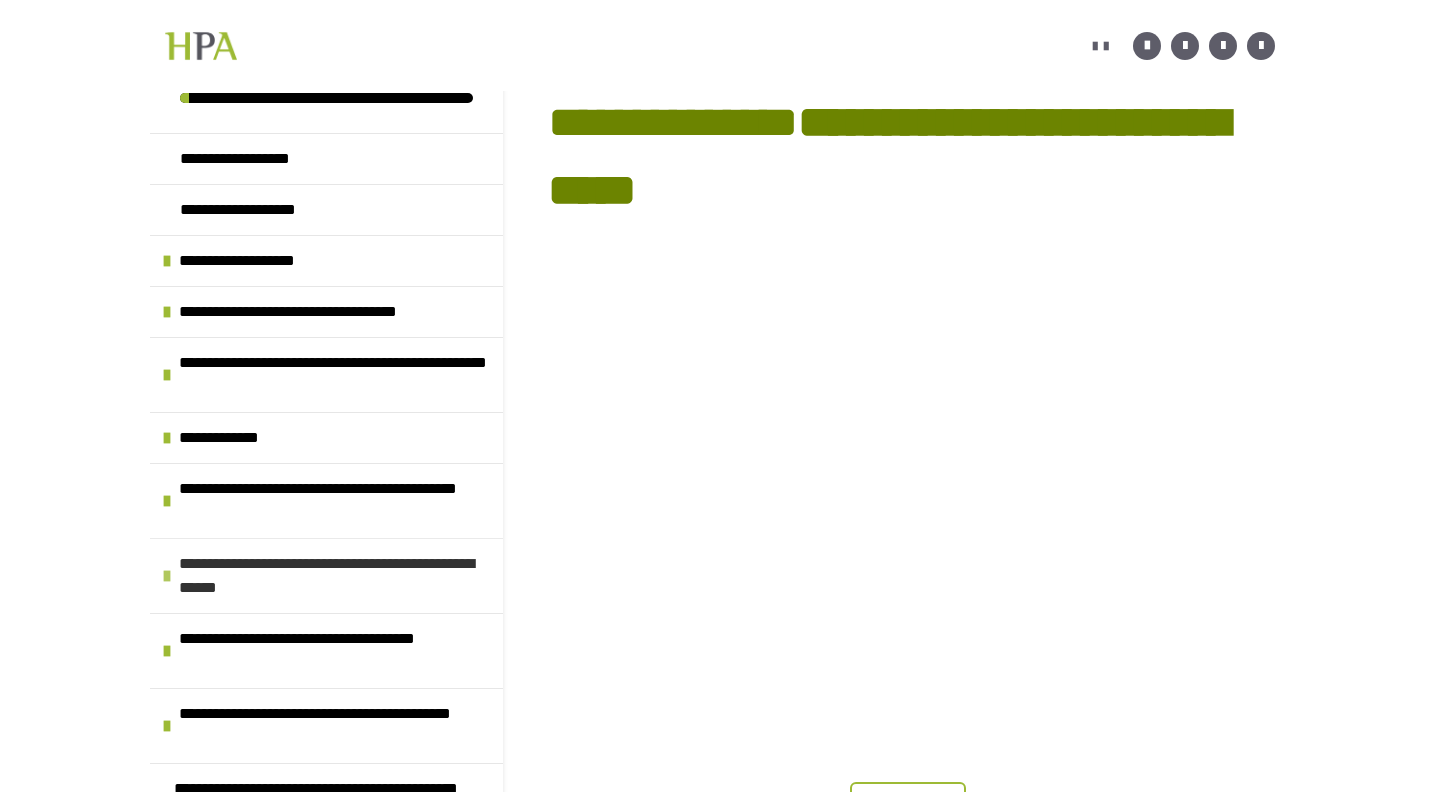 click on "**********" at bounding box center [336, 501] 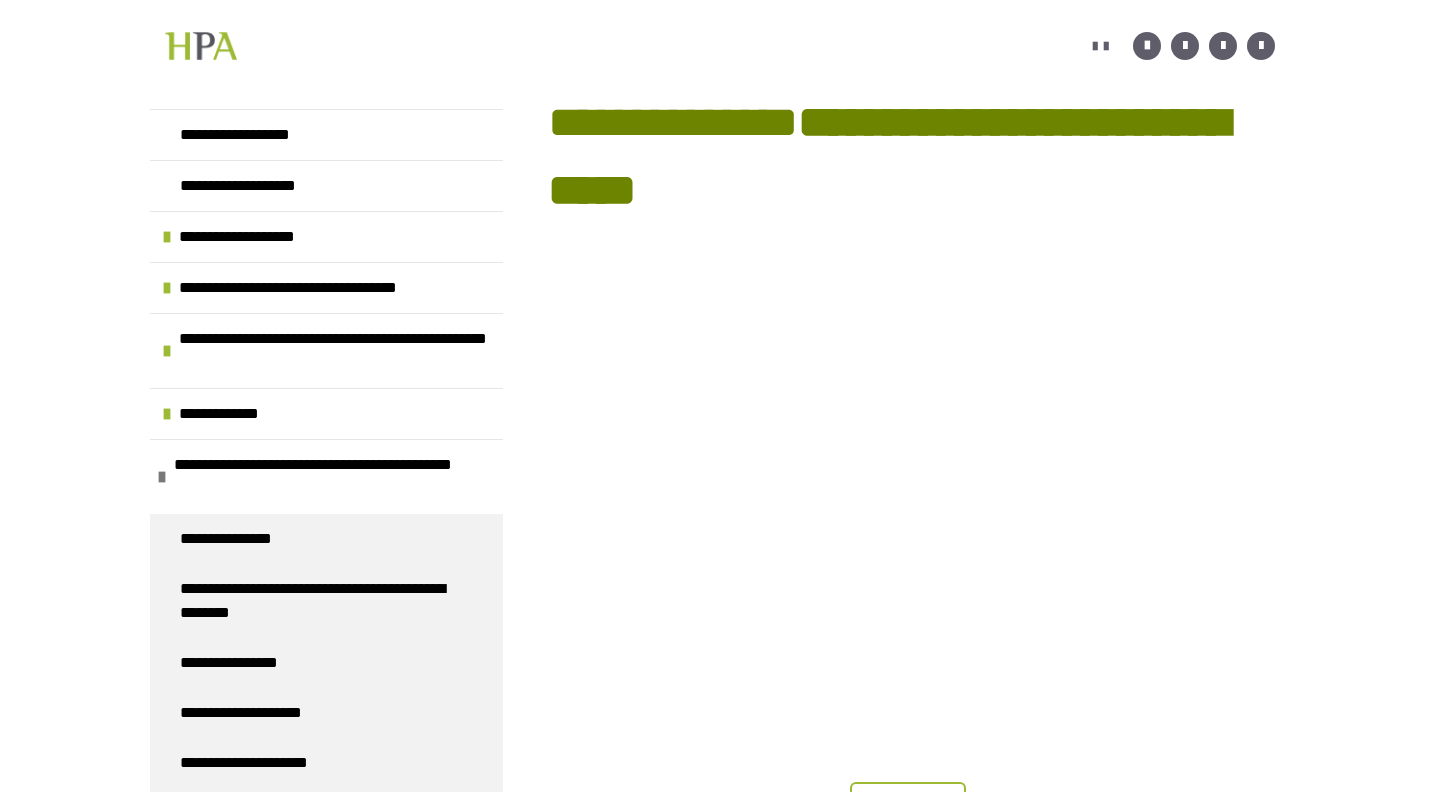 scroll, scrollTop: 431, scrollLeft: 0, axis: vertical 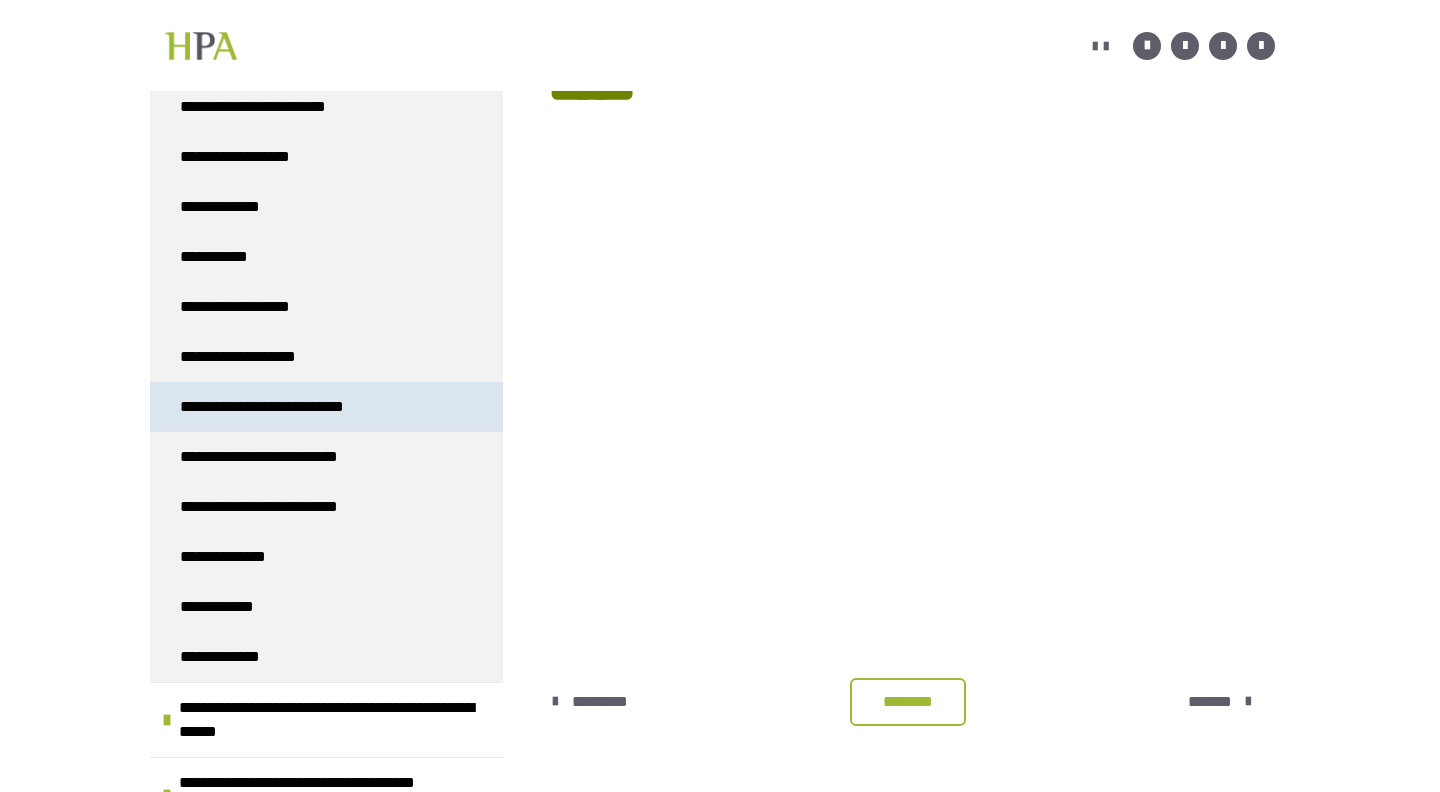 click on "**********" at bounding box center [287, 407] 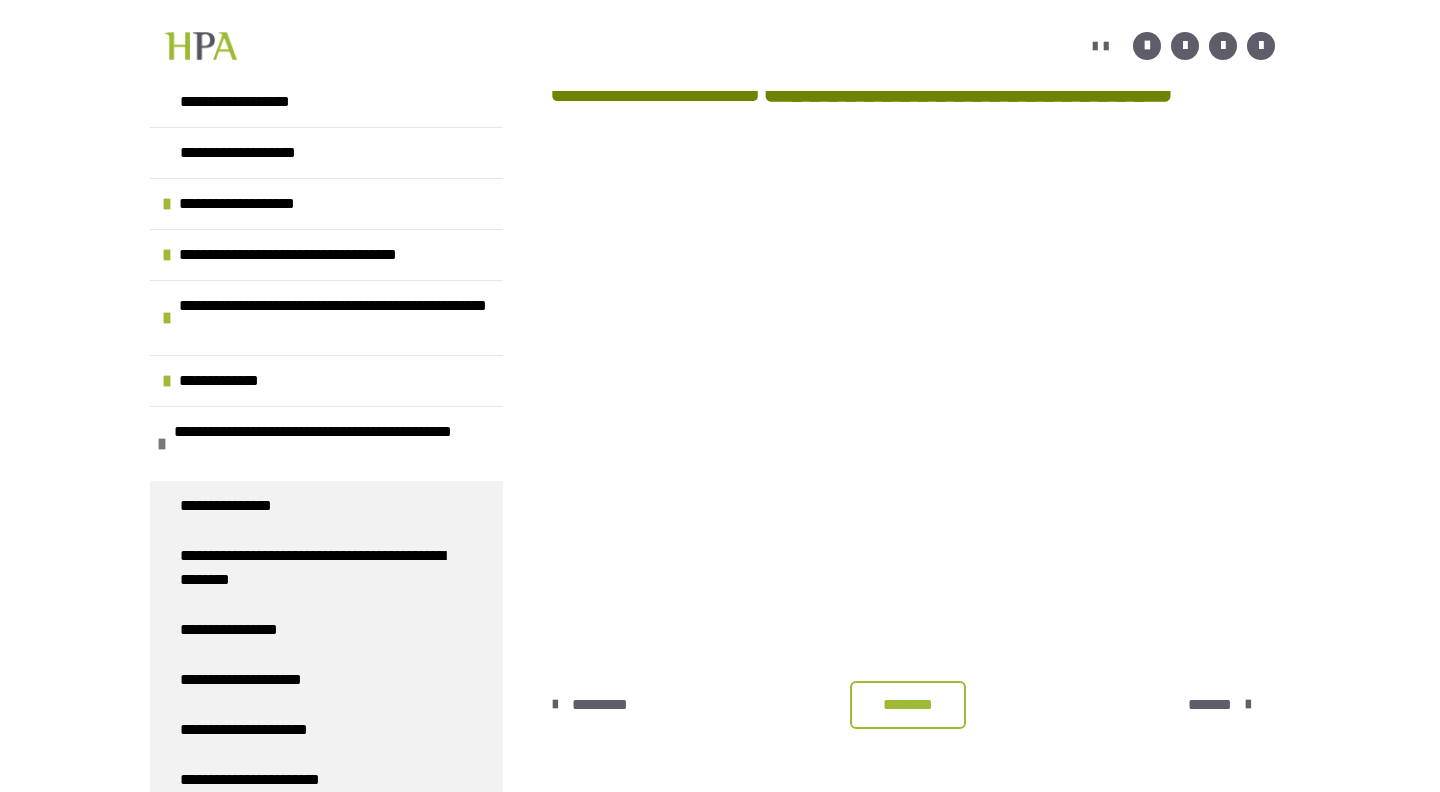 scroll, scrollTop: 0, scrollLeft: 0, axis: both 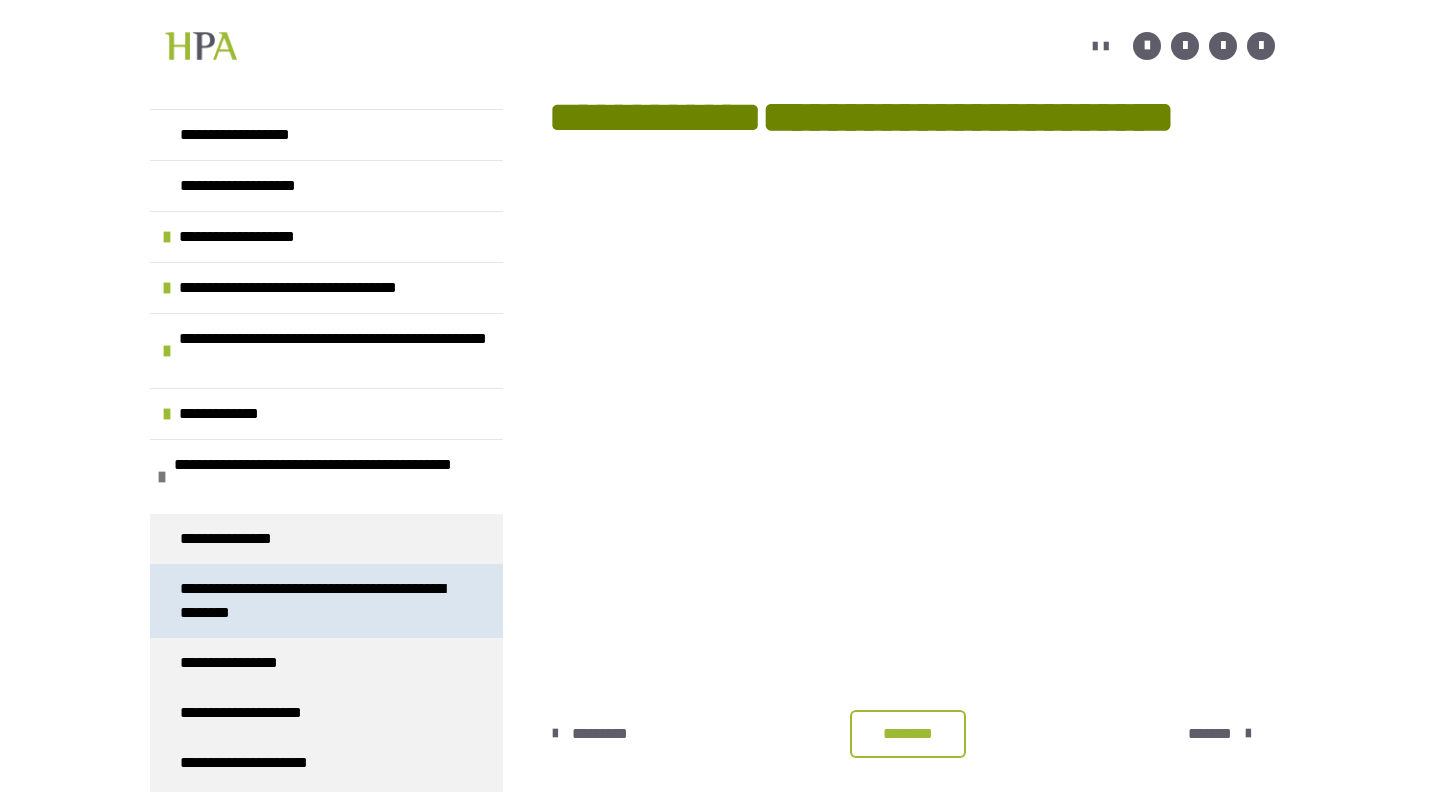 click on "**********" at bounding box center (720, 325) 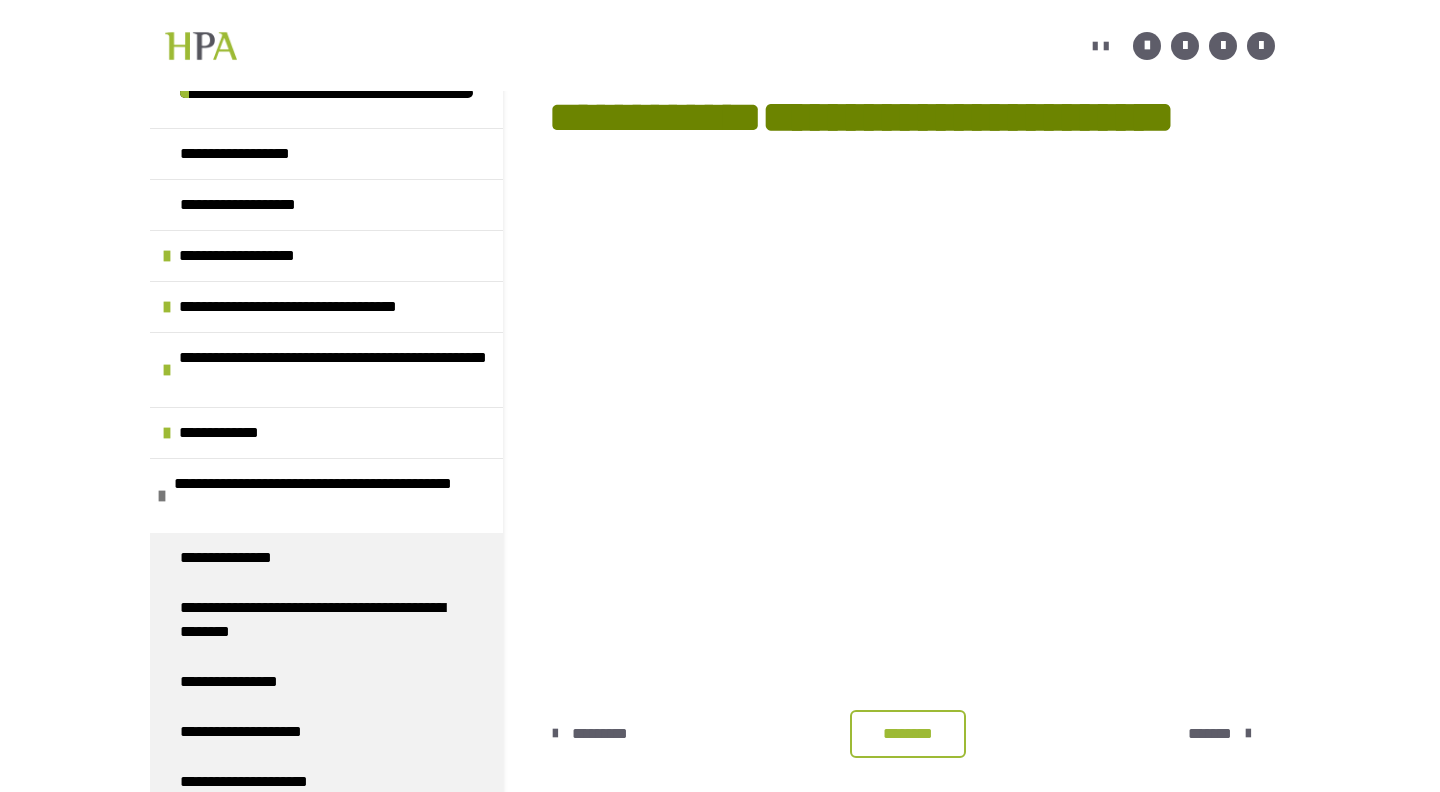 scroll, scrollTop: 431, scrollLeft: 0, axis: vertical 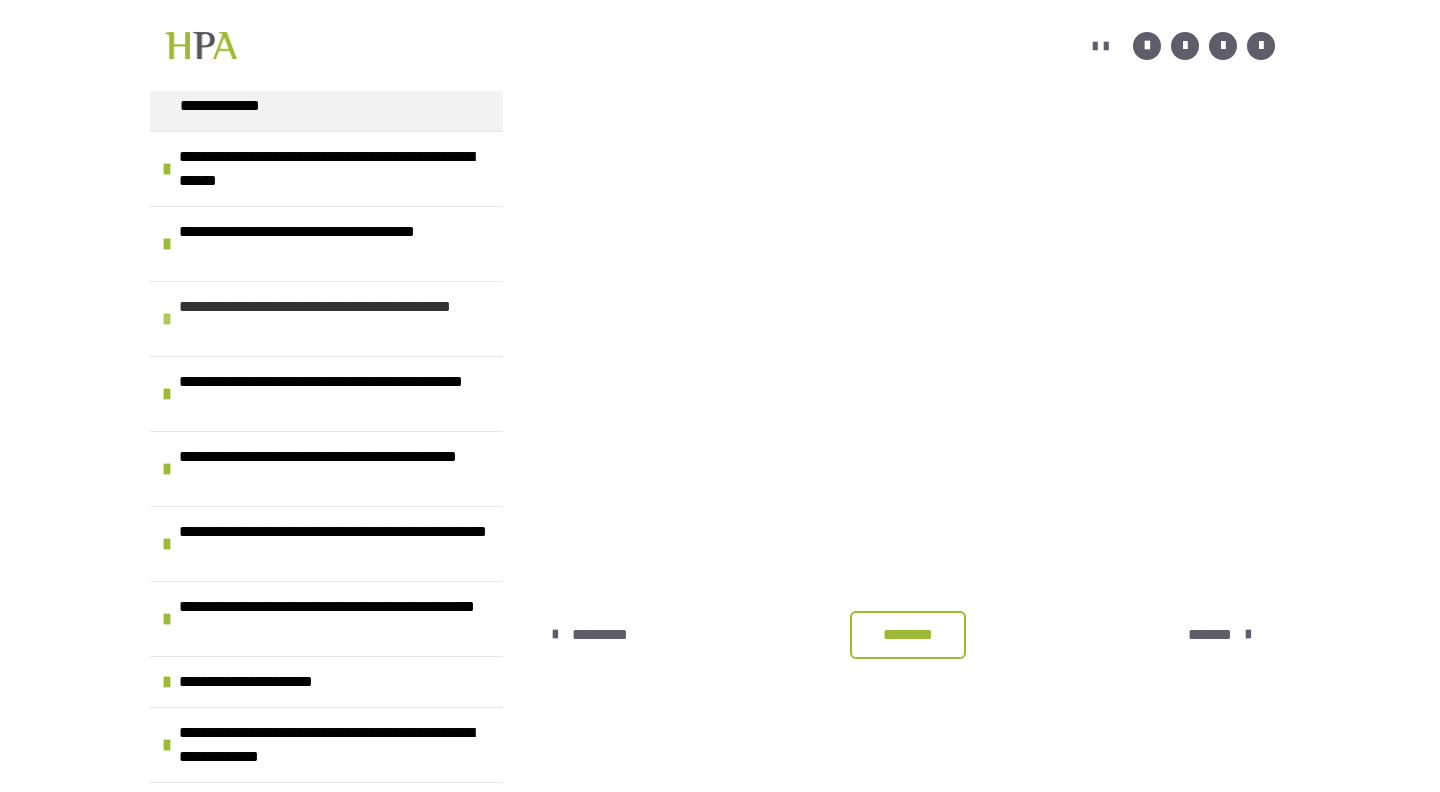 click on "**********" at bounding box center (336, 319) 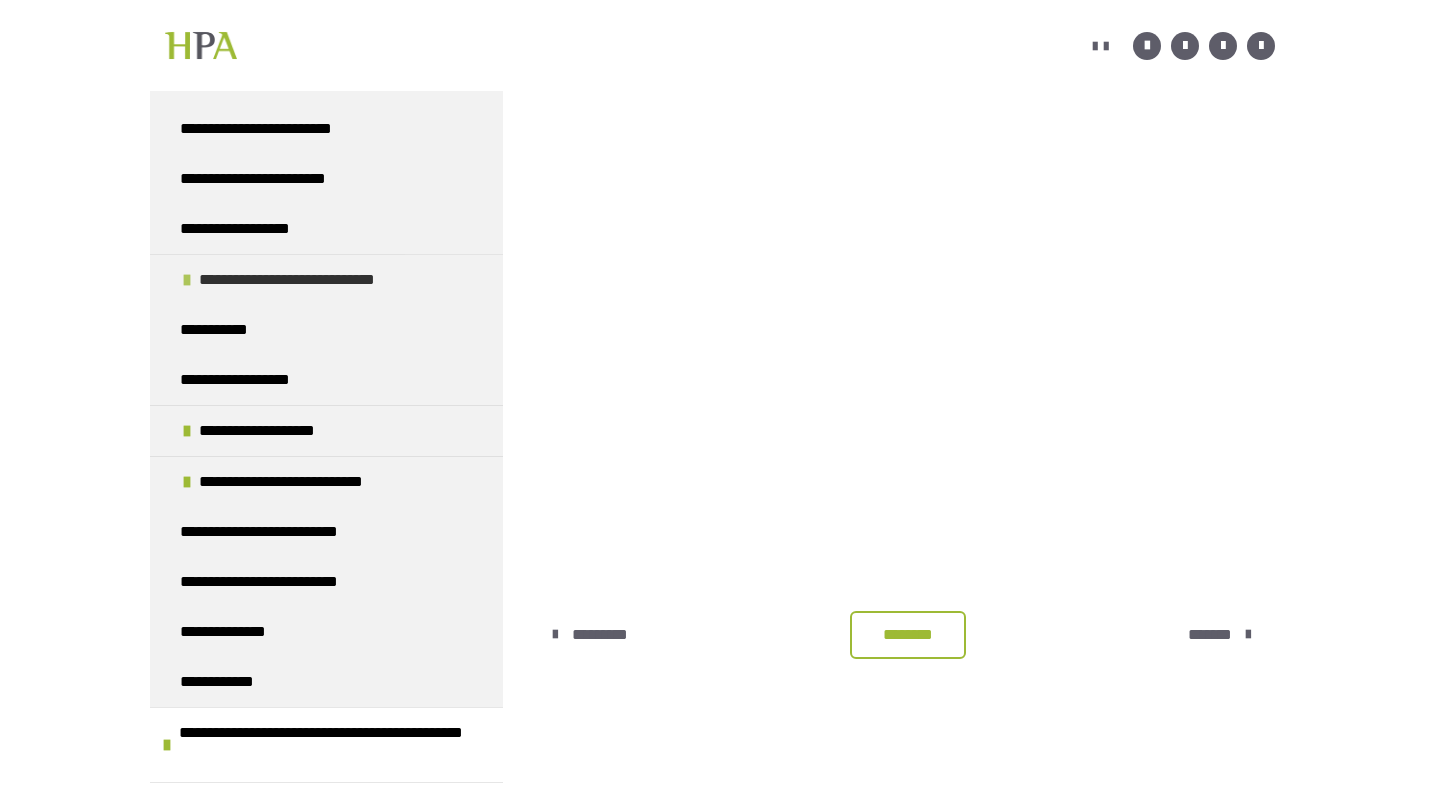 scroll, scrollTop: 2249, scrollLeft: 0, axis: vertical 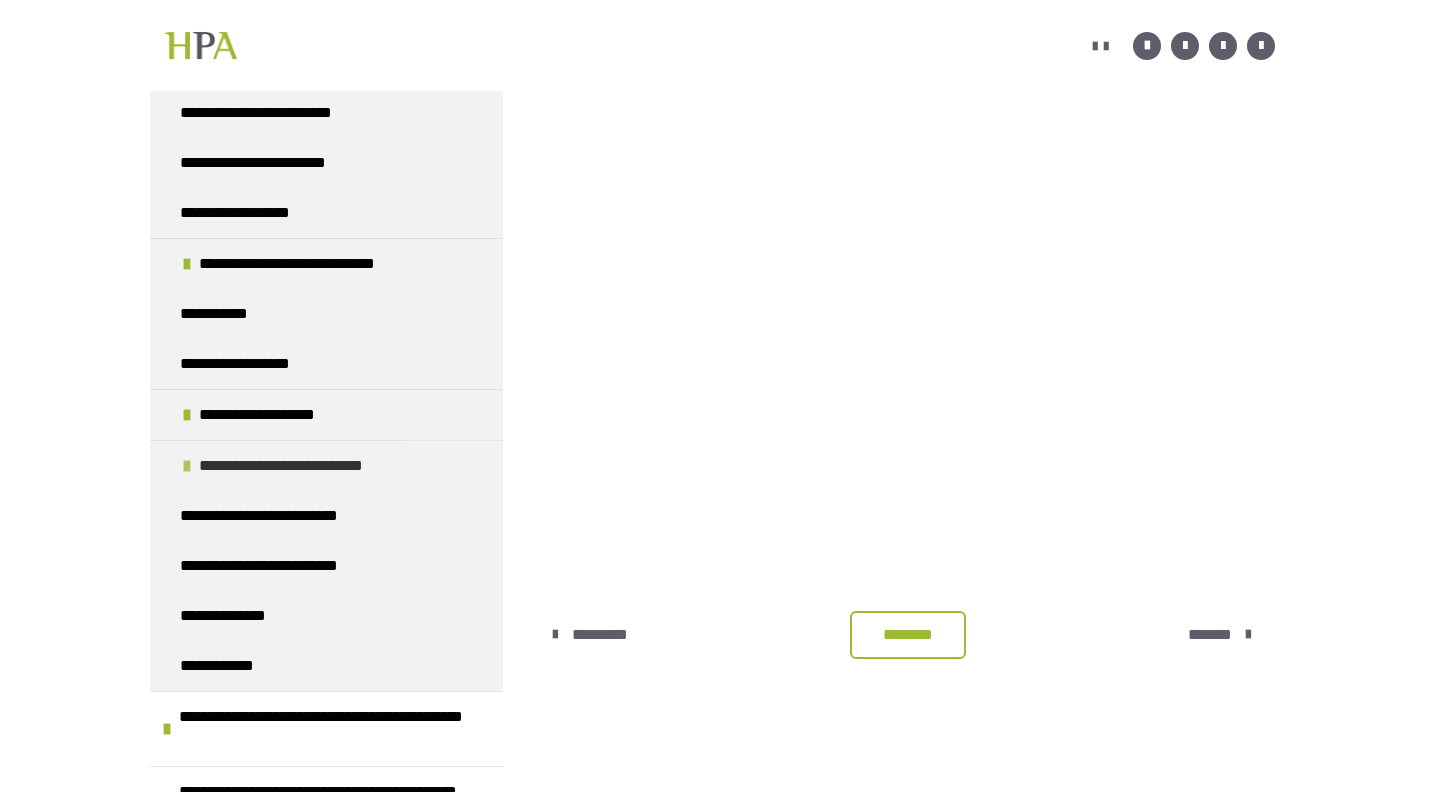 click on "**********" at bounding box center (306, 466) 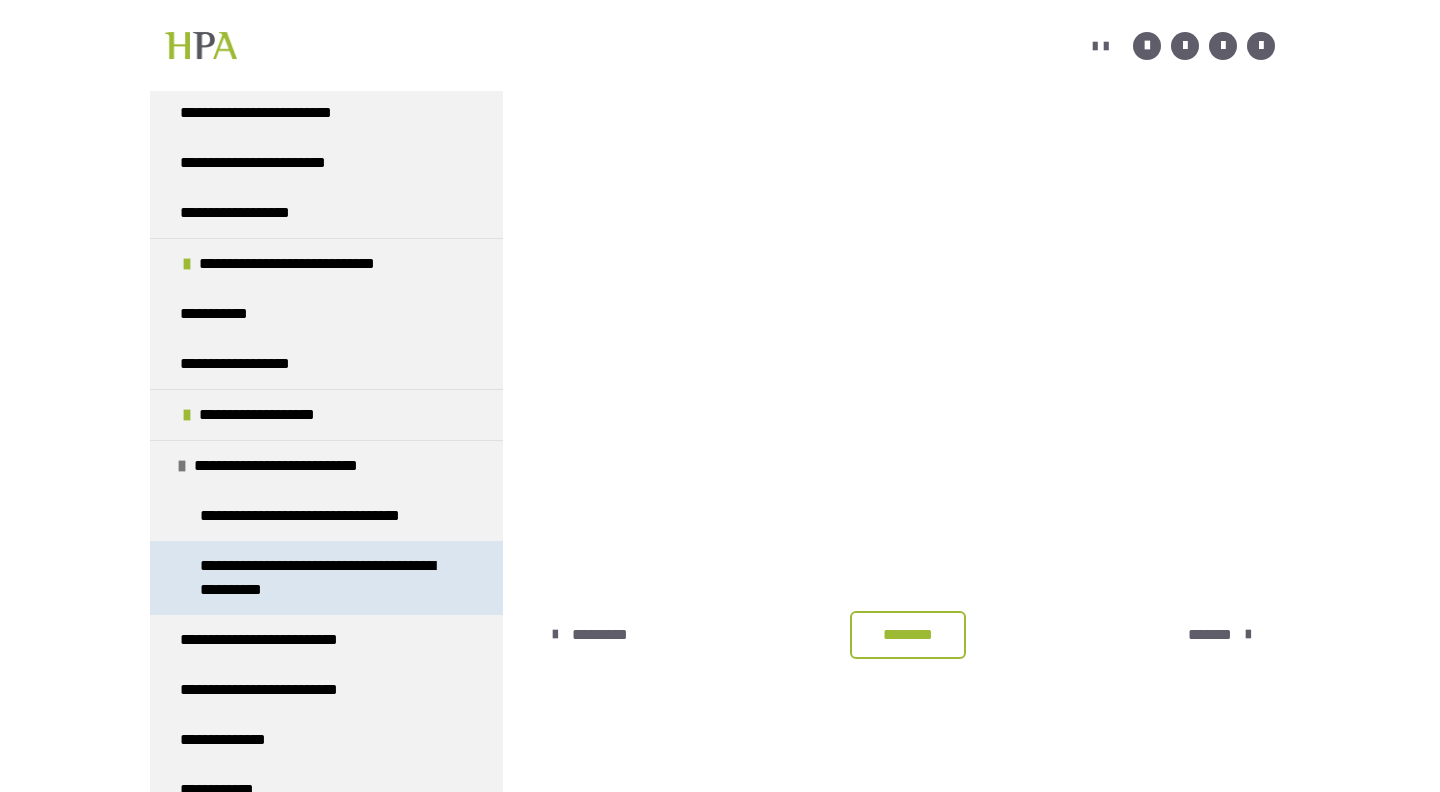 click on "**********" at bounding box center (328, 578) 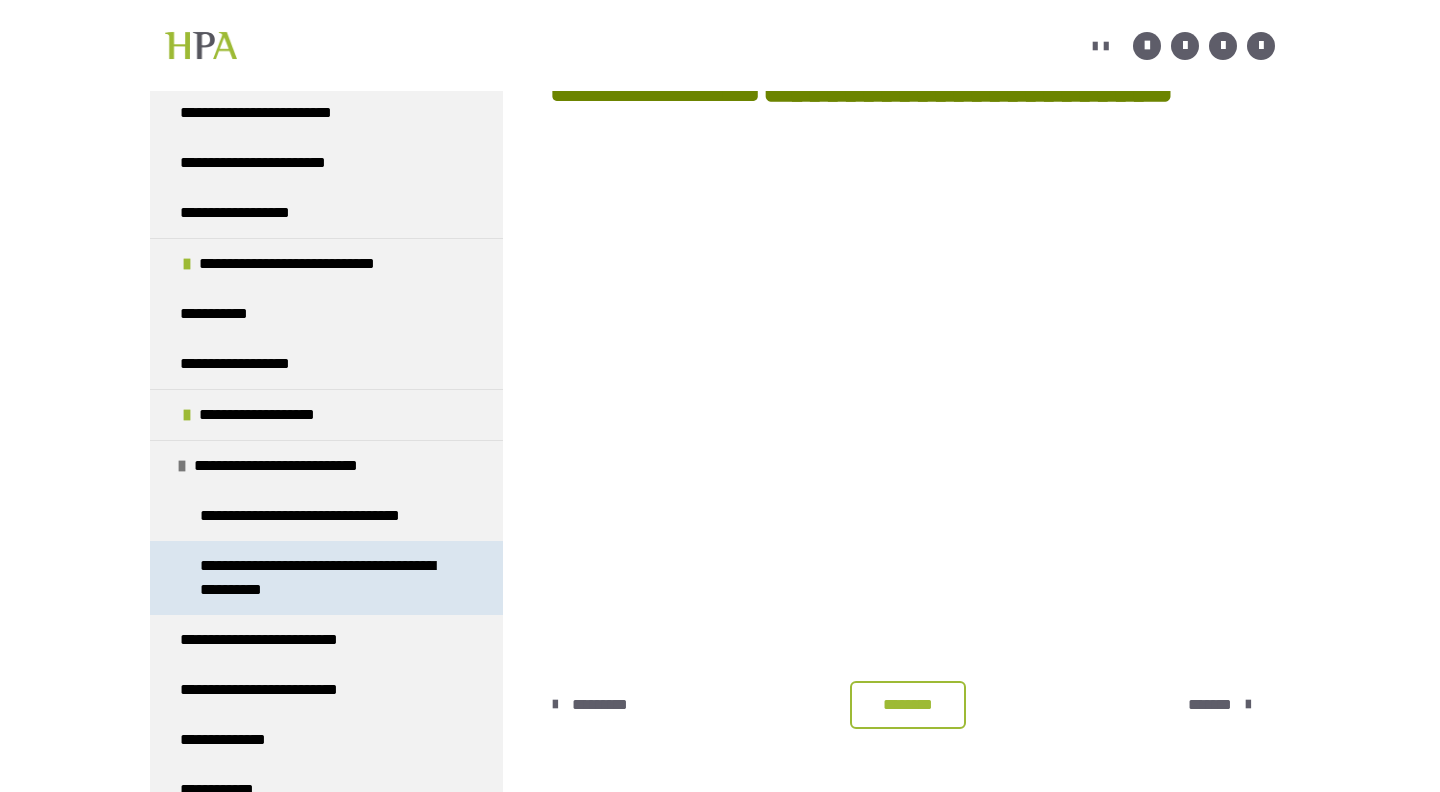 scroll, scrollTop: 2245, scrollLeft: 0, axis: vertical 